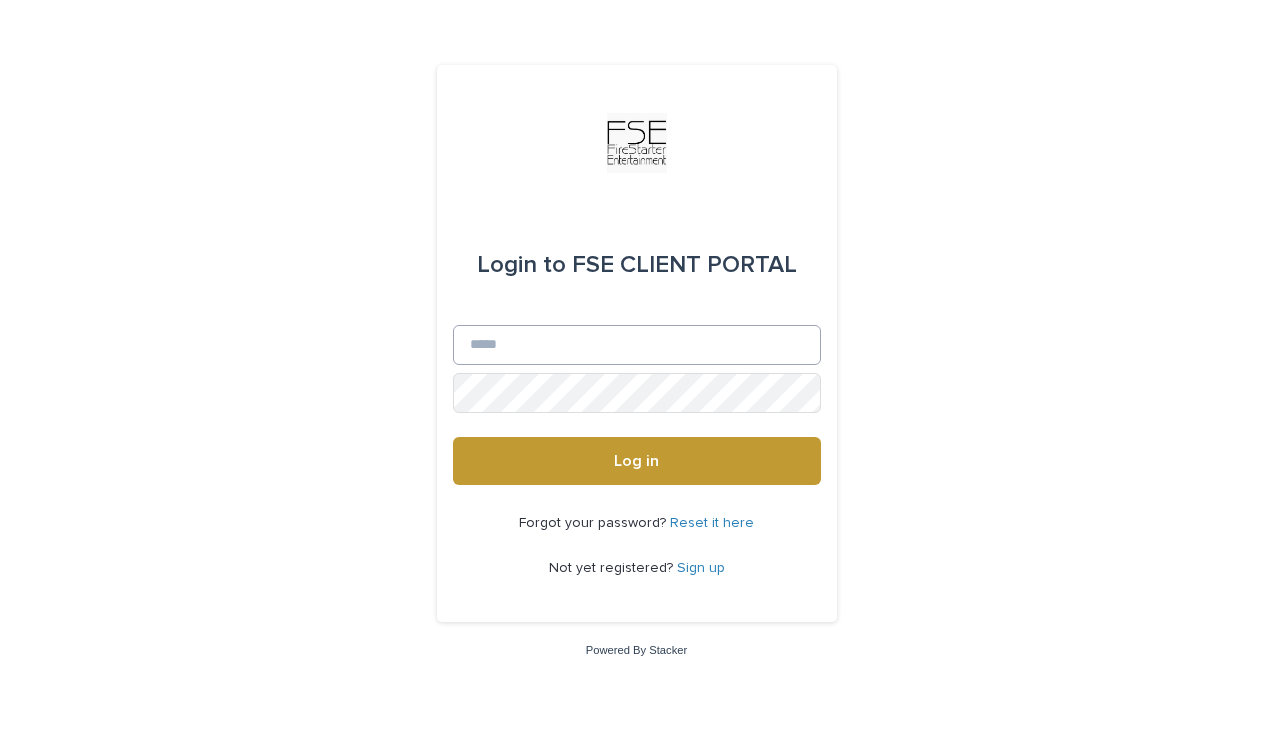 click on "Email" at bounding box center (637, 345) 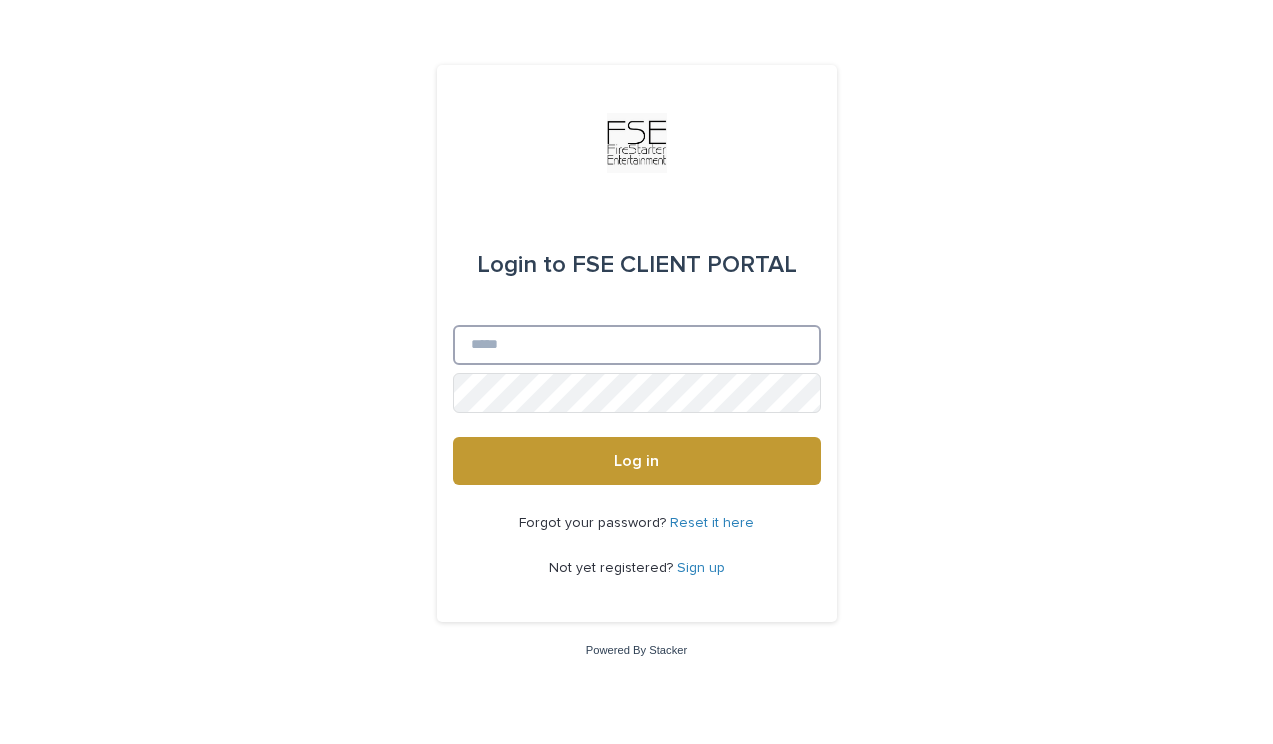 type on "**********" 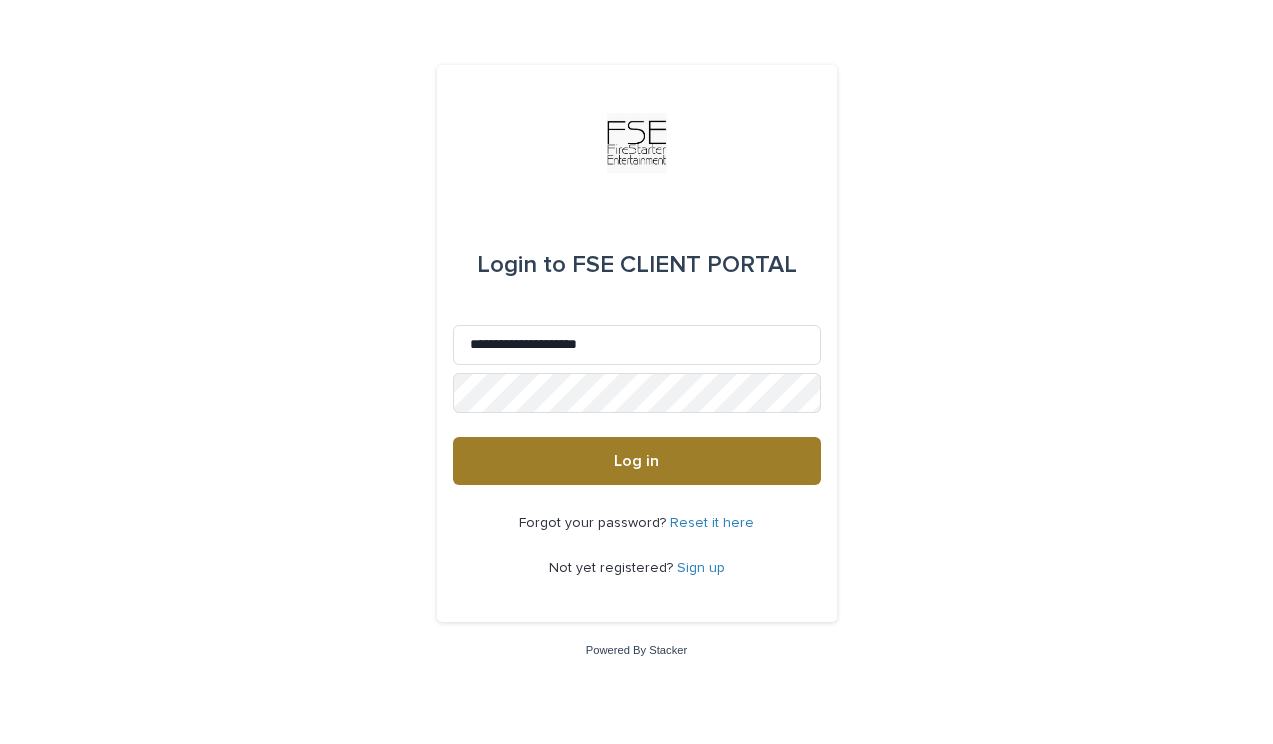 click on "Log in" at bounding box center [637, 461] 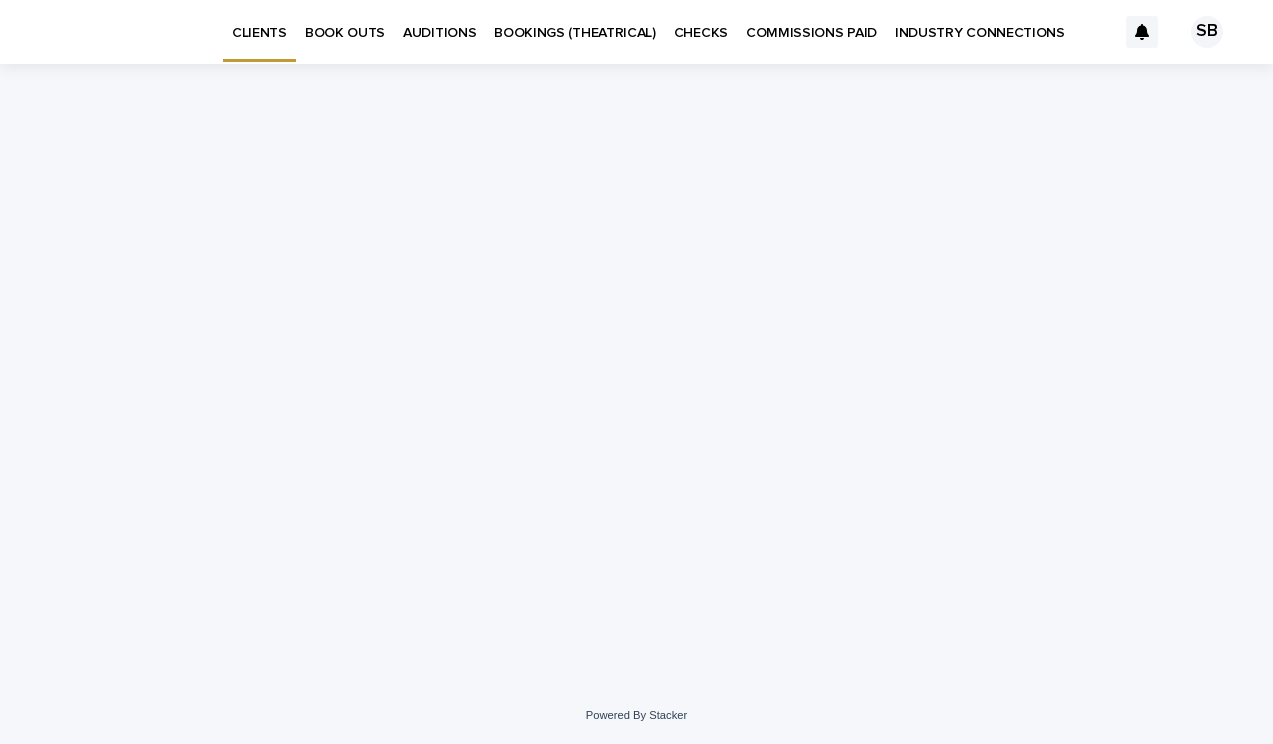 scroll, scrollTop: 0, scrollLeft: 0, axis: both 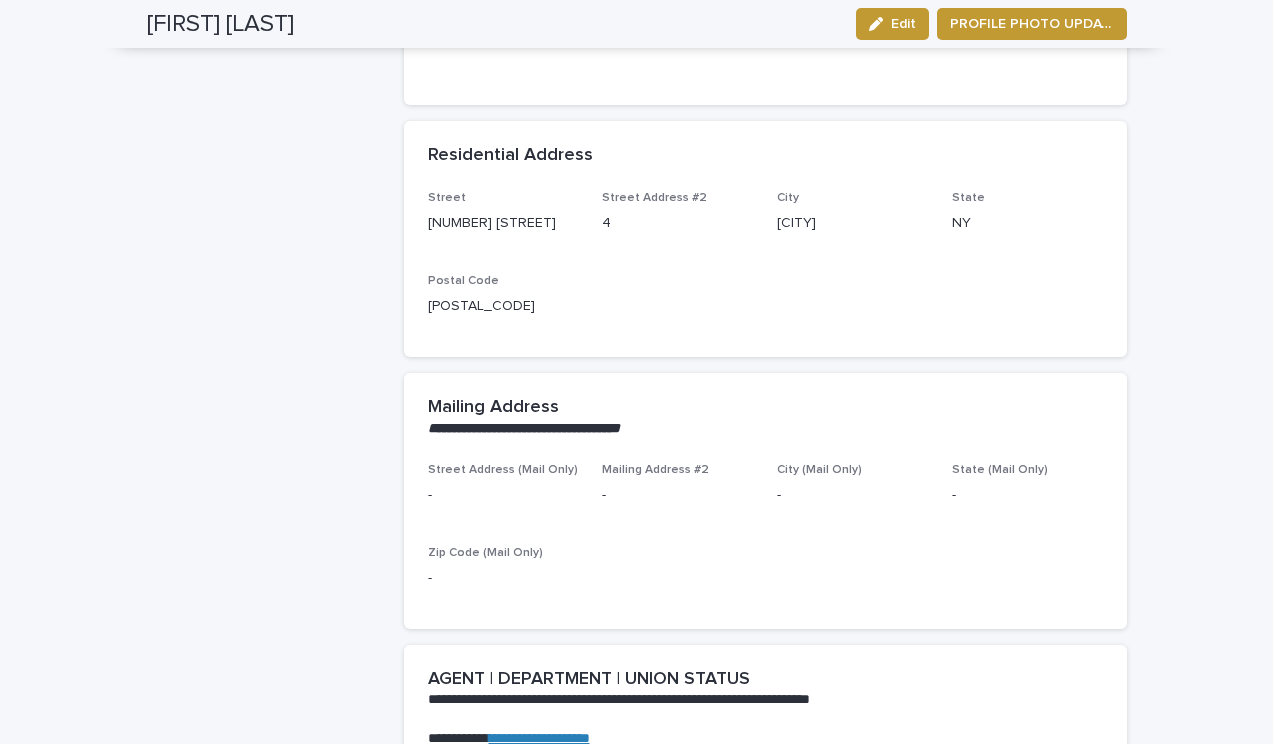 click on "Street Address (Mail Only) -" at bounding box center (503, 492) 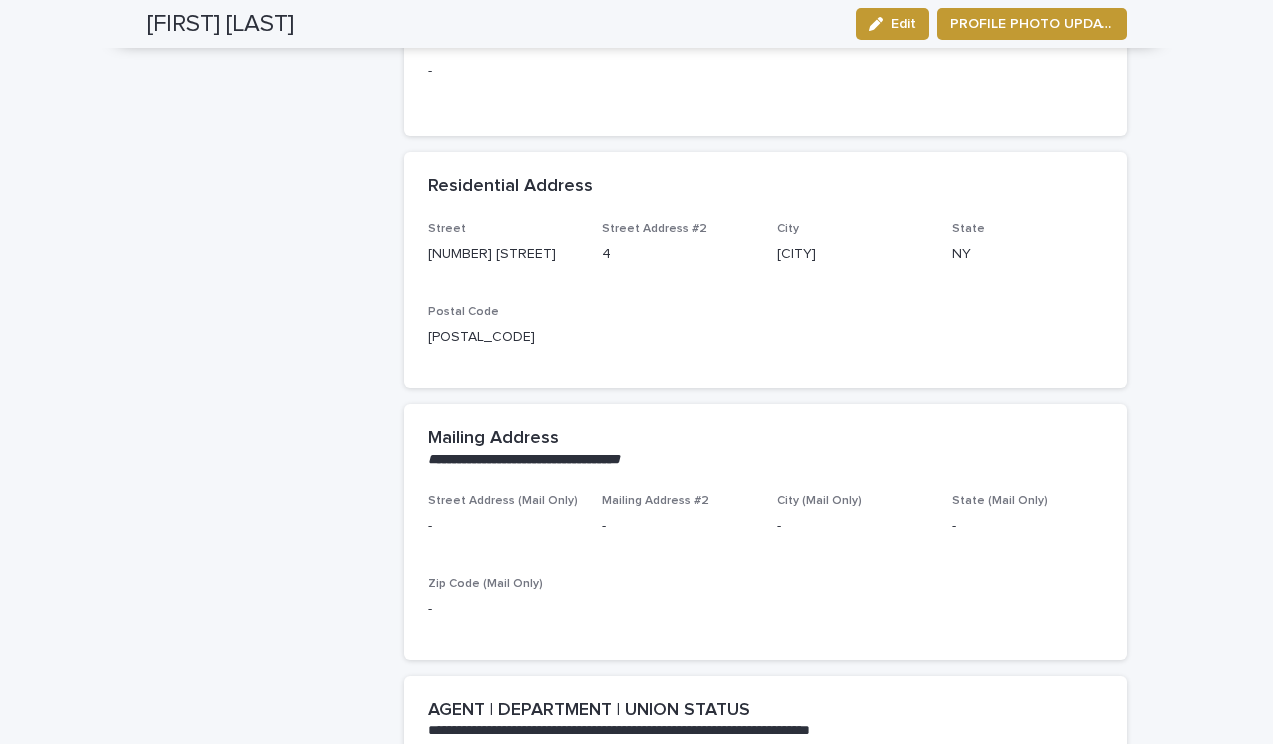 scroll, scrollTop: 1310, scrollLeft: 0, axis: vertical 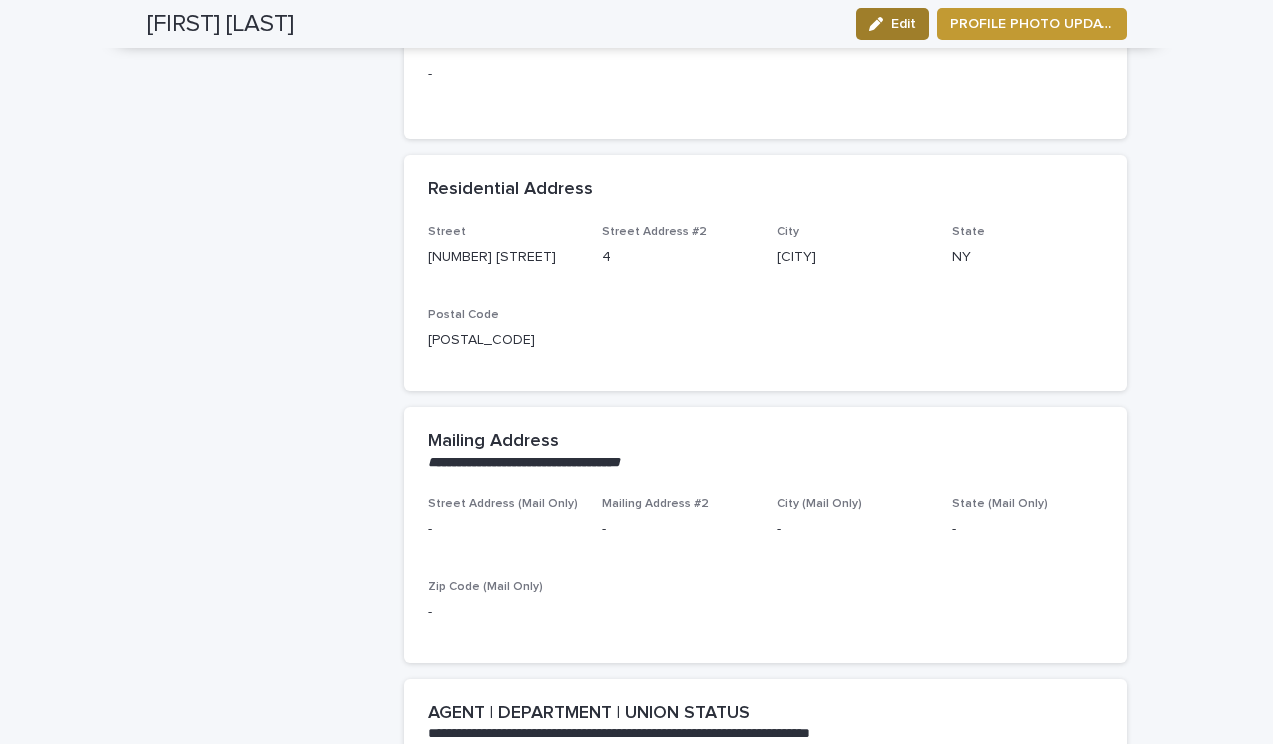 click on "Edit" at bounding box center (892, 24) 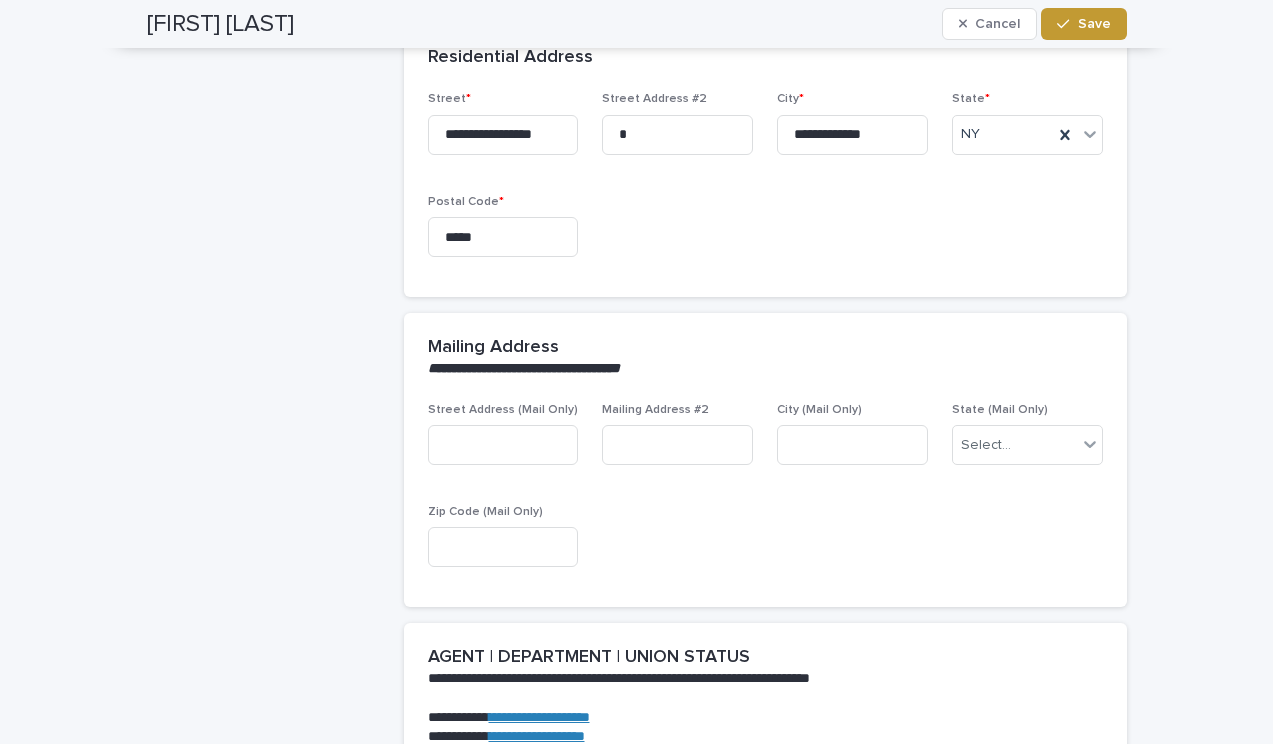 scroll, scrollTop: 1503, scrollLeft: 0, axis: vertical 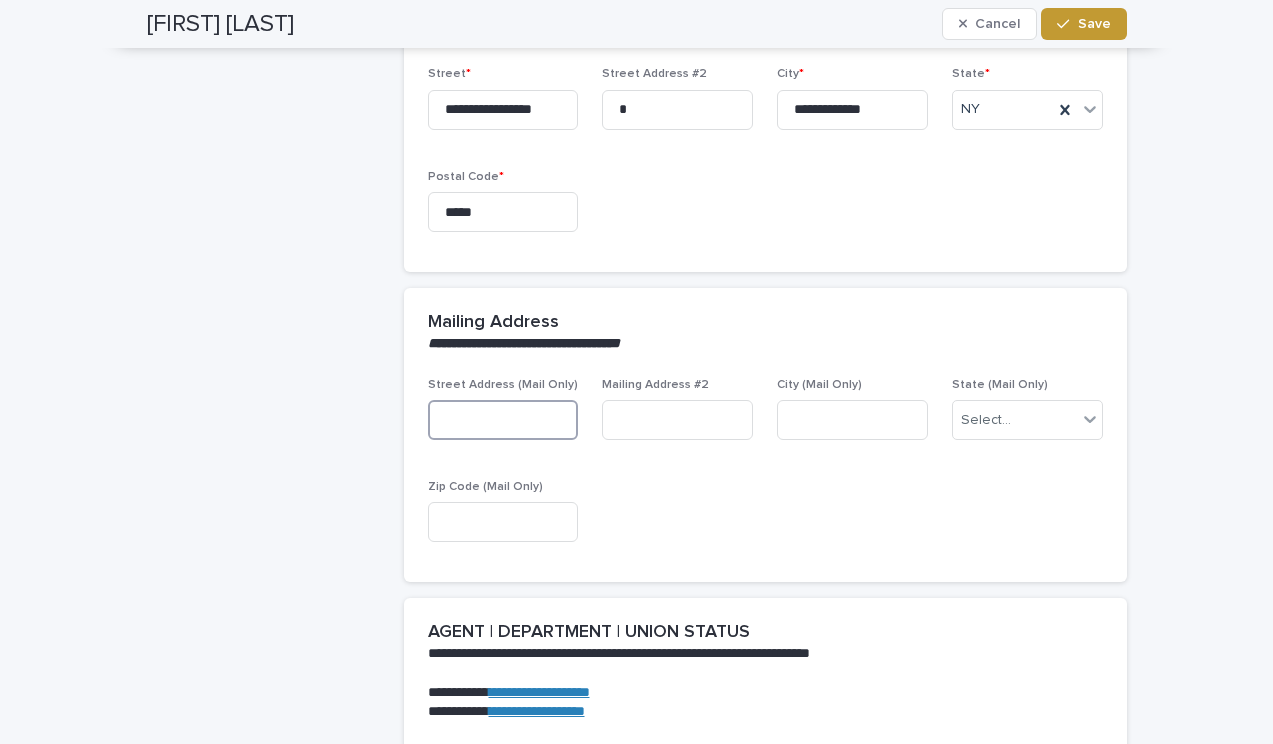 type on "**********" 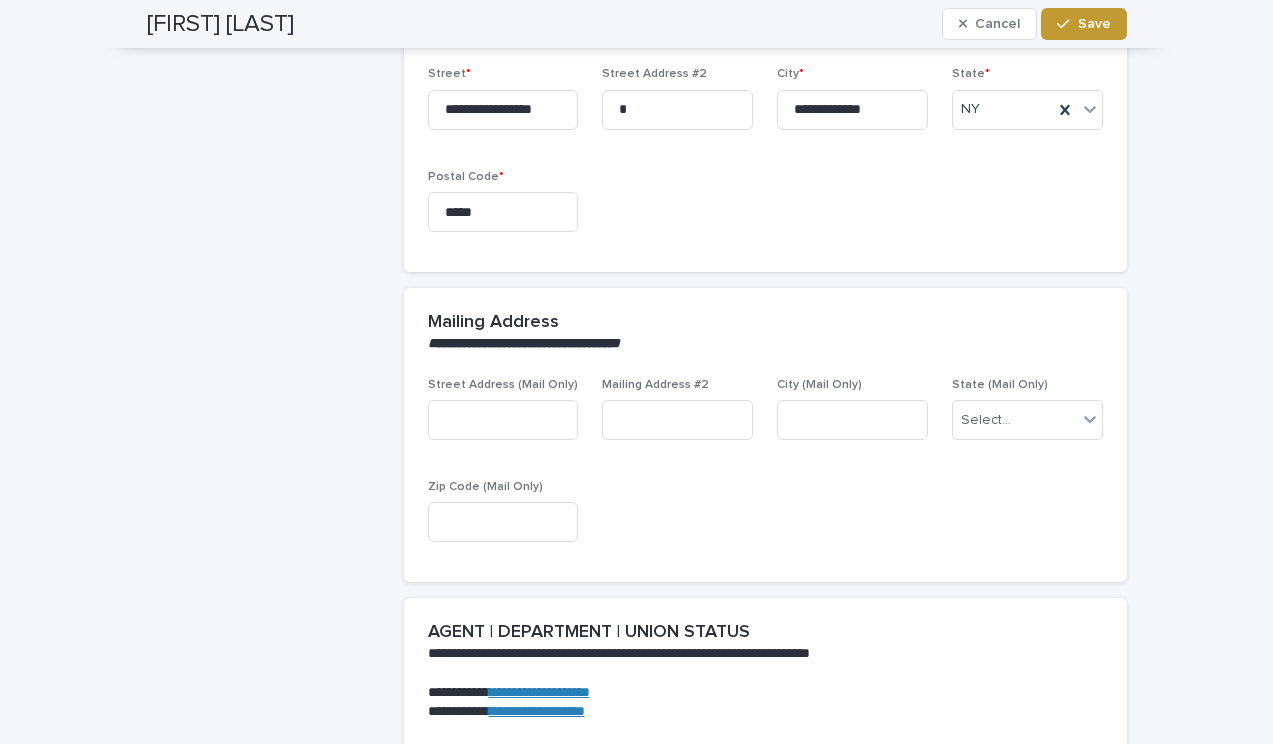 type on "**" 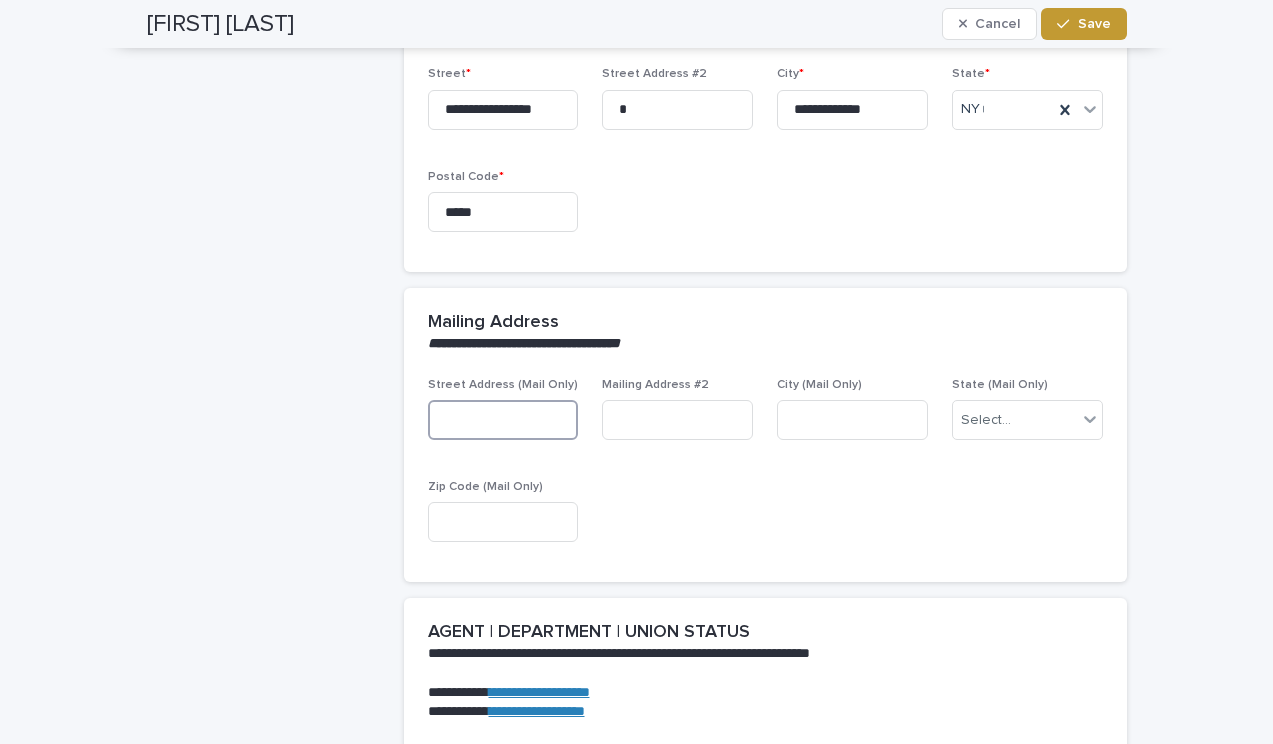 type 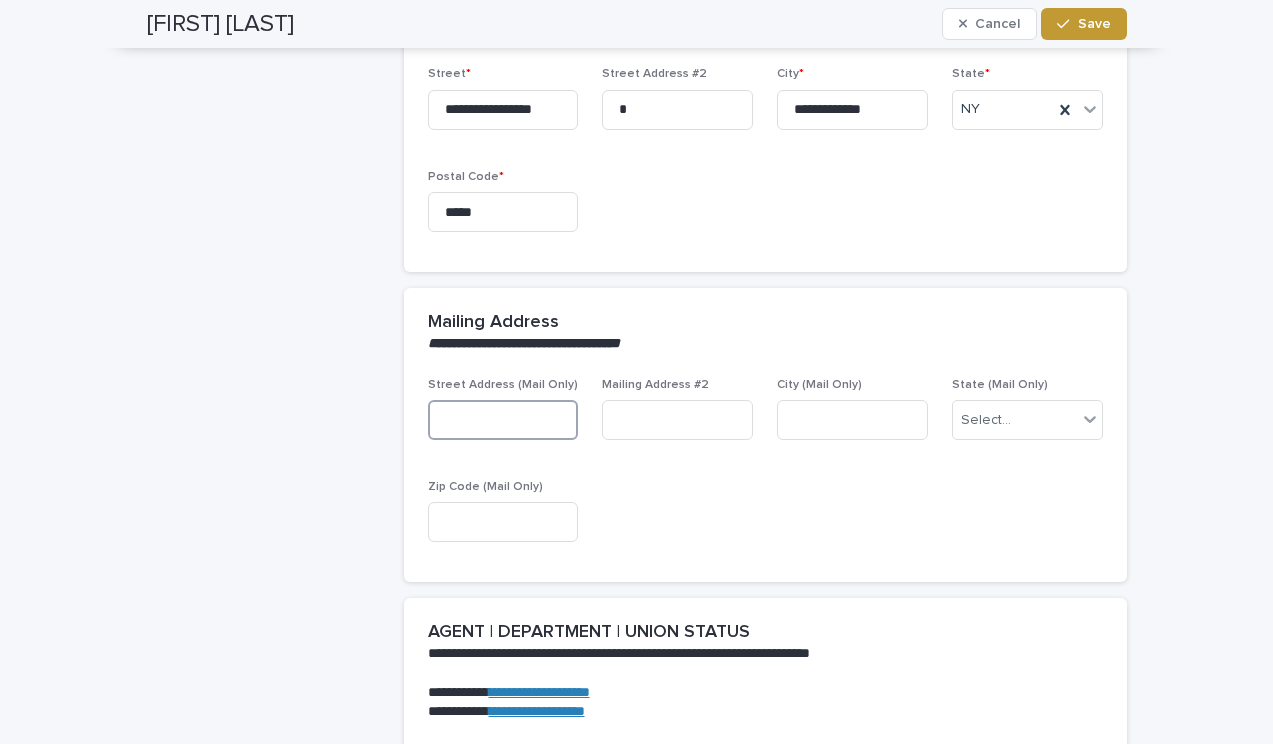 type on "**********" 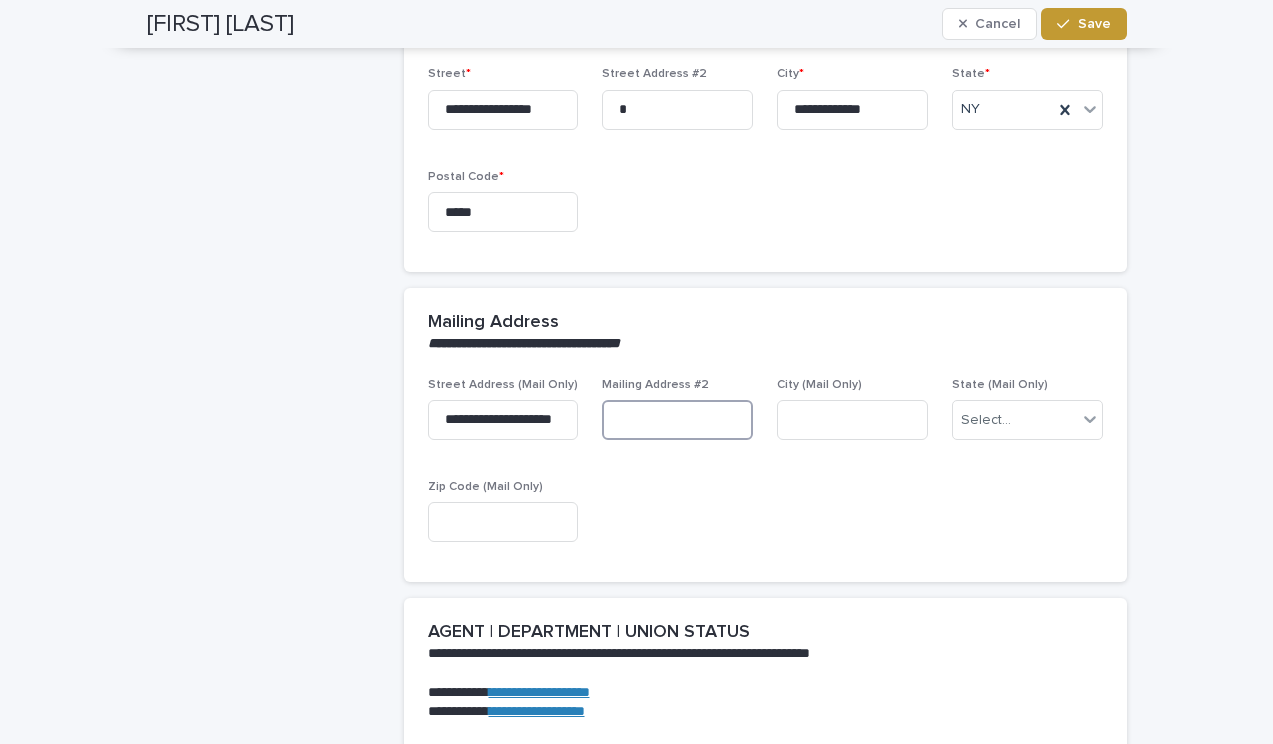 type on "**********" 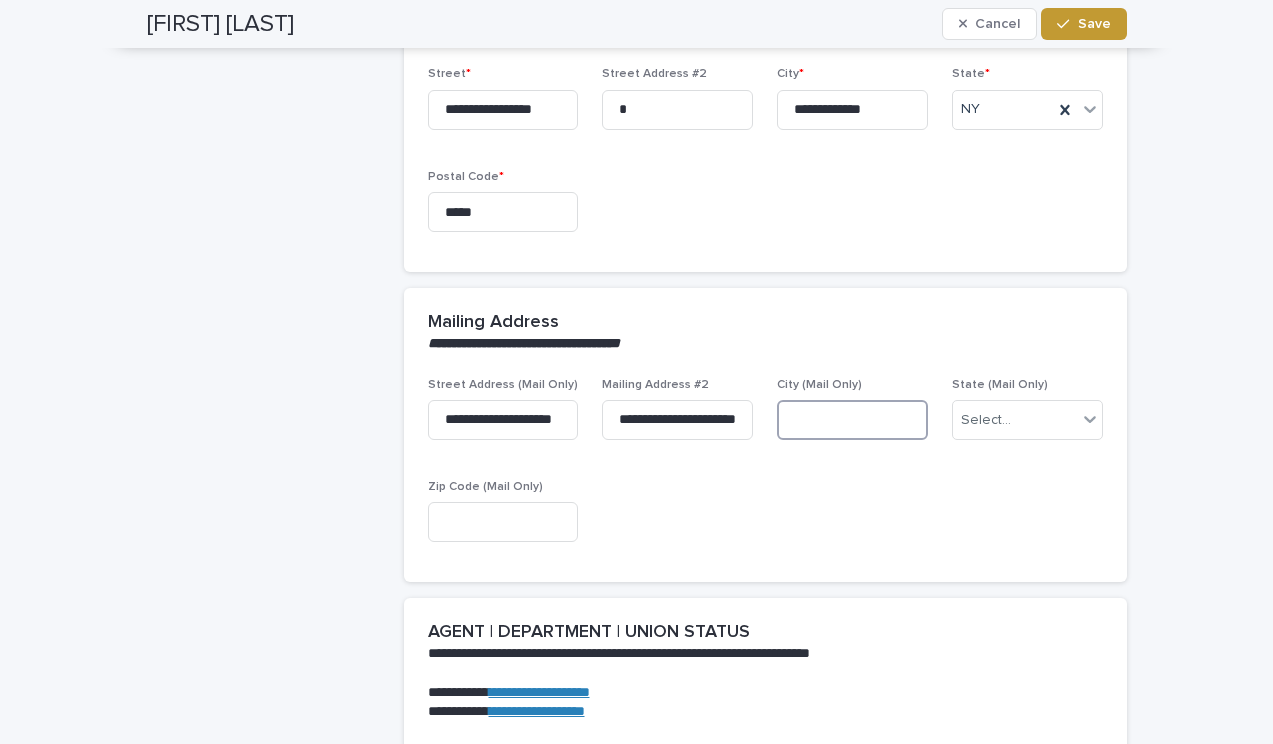 type on "**********" 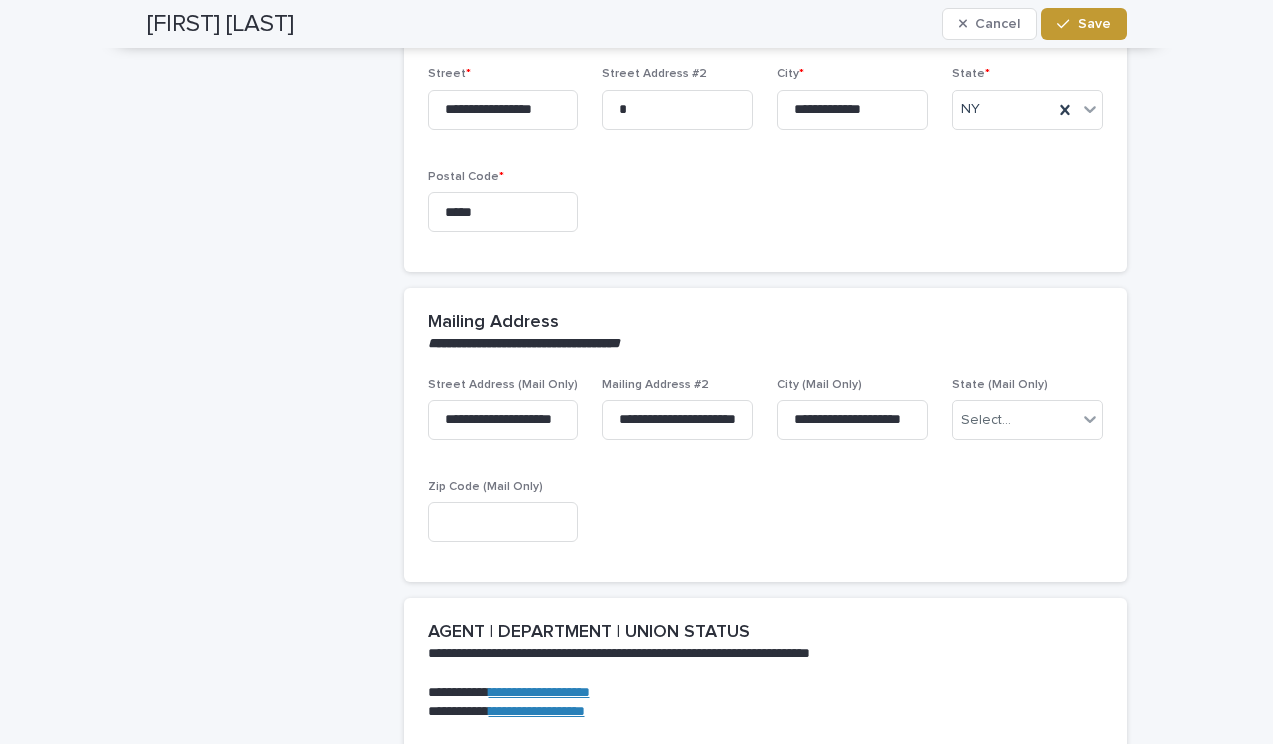 type on "**********" 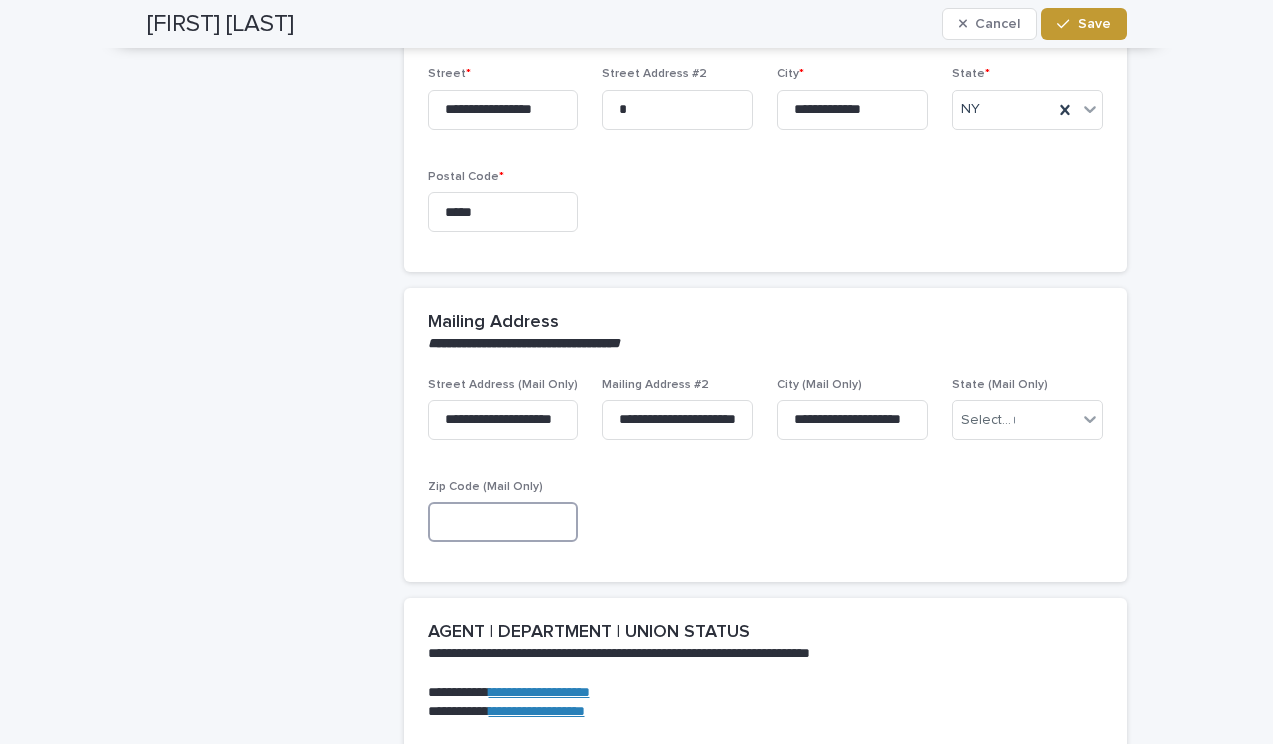 type 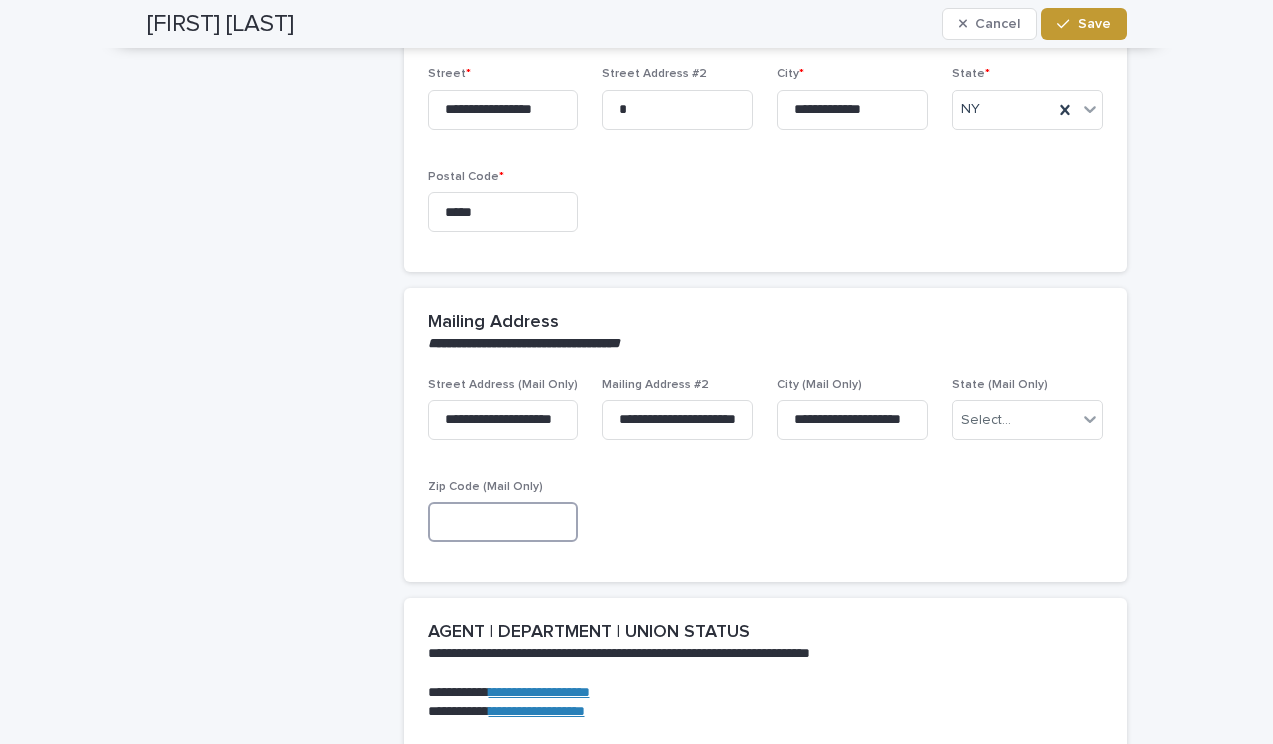 type on "**********" 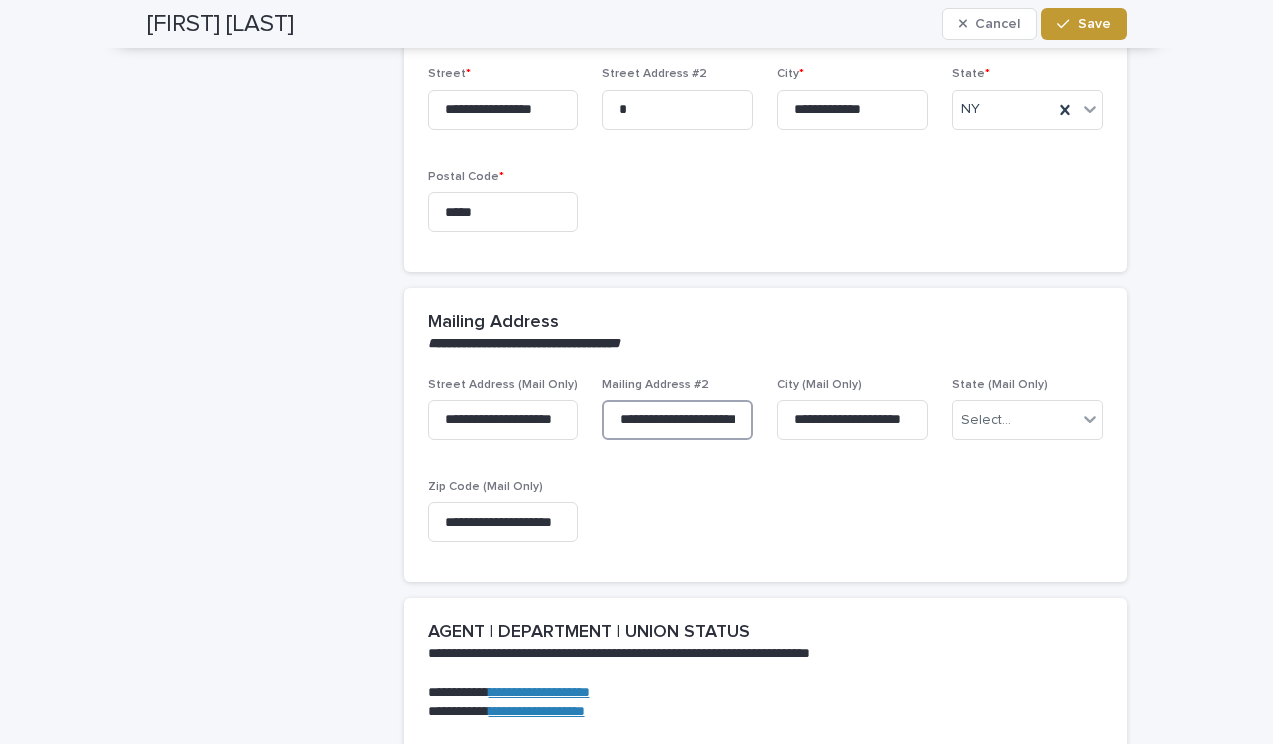 click on "**********" at bounding box center [677, 420] 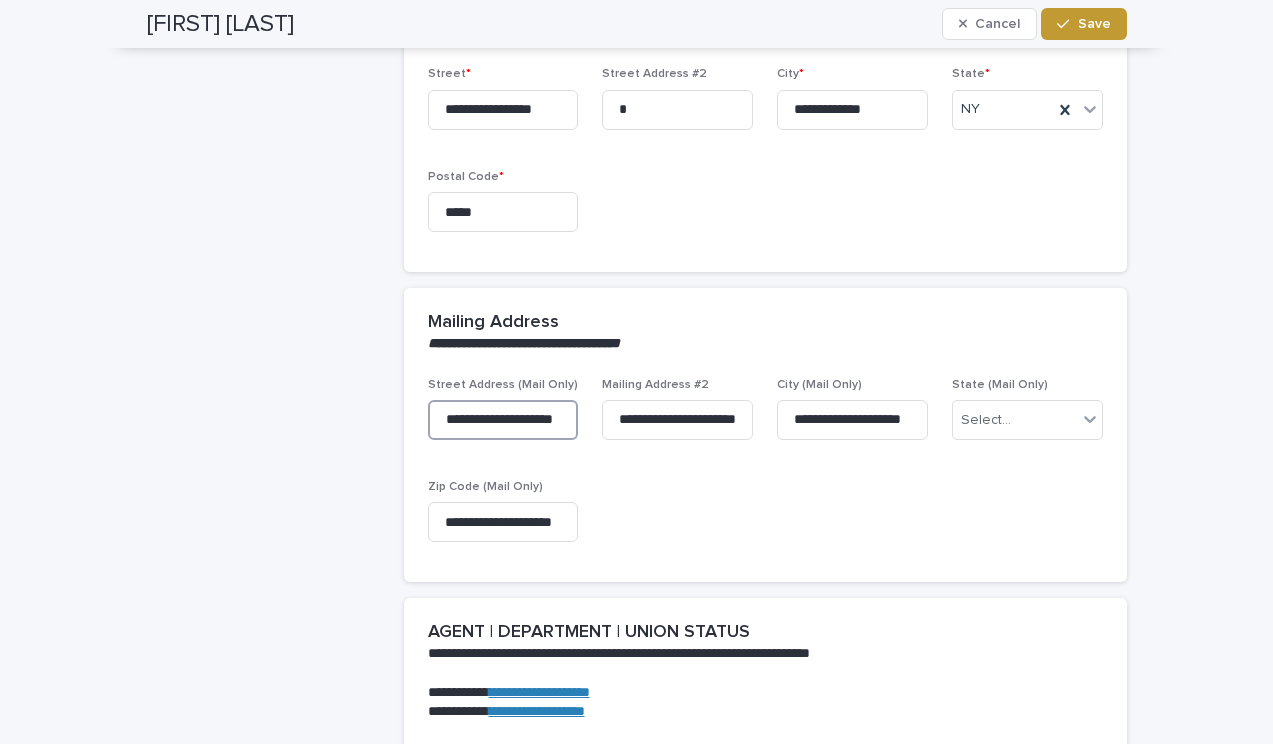 click on "**********" at bounding box center (503, 420) 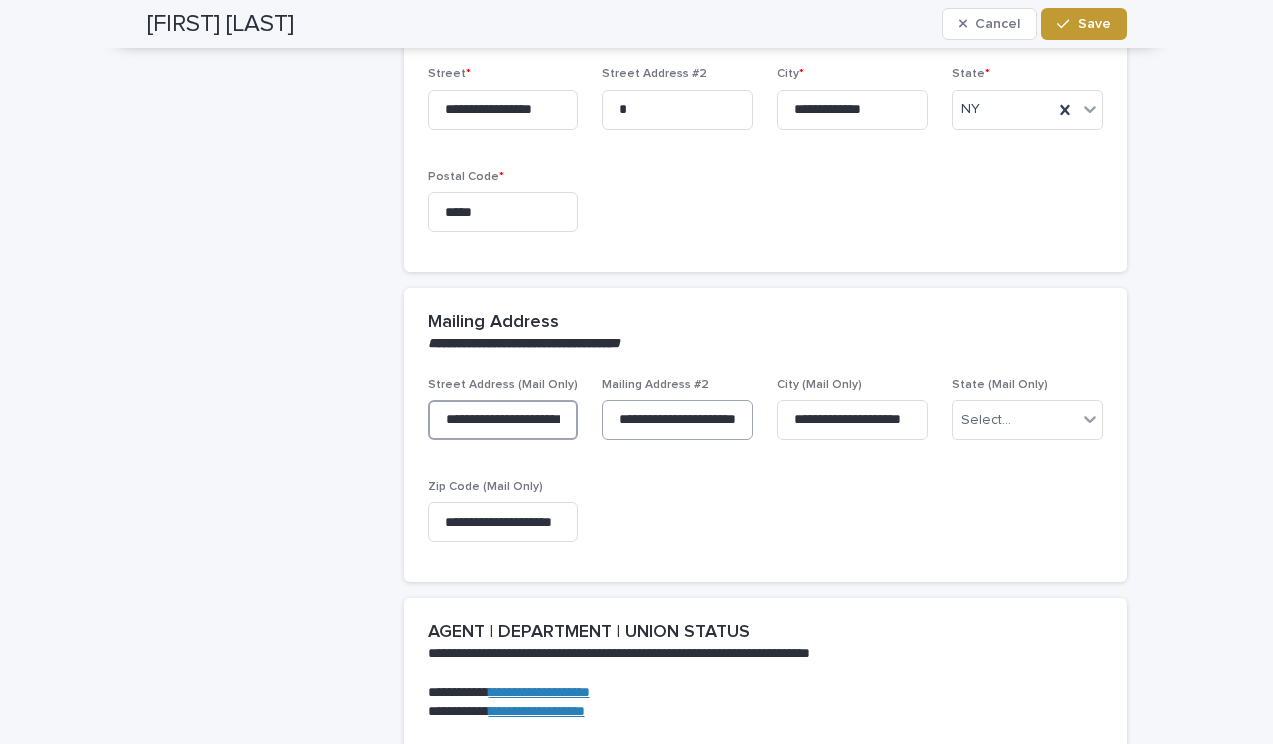 type on "**********" 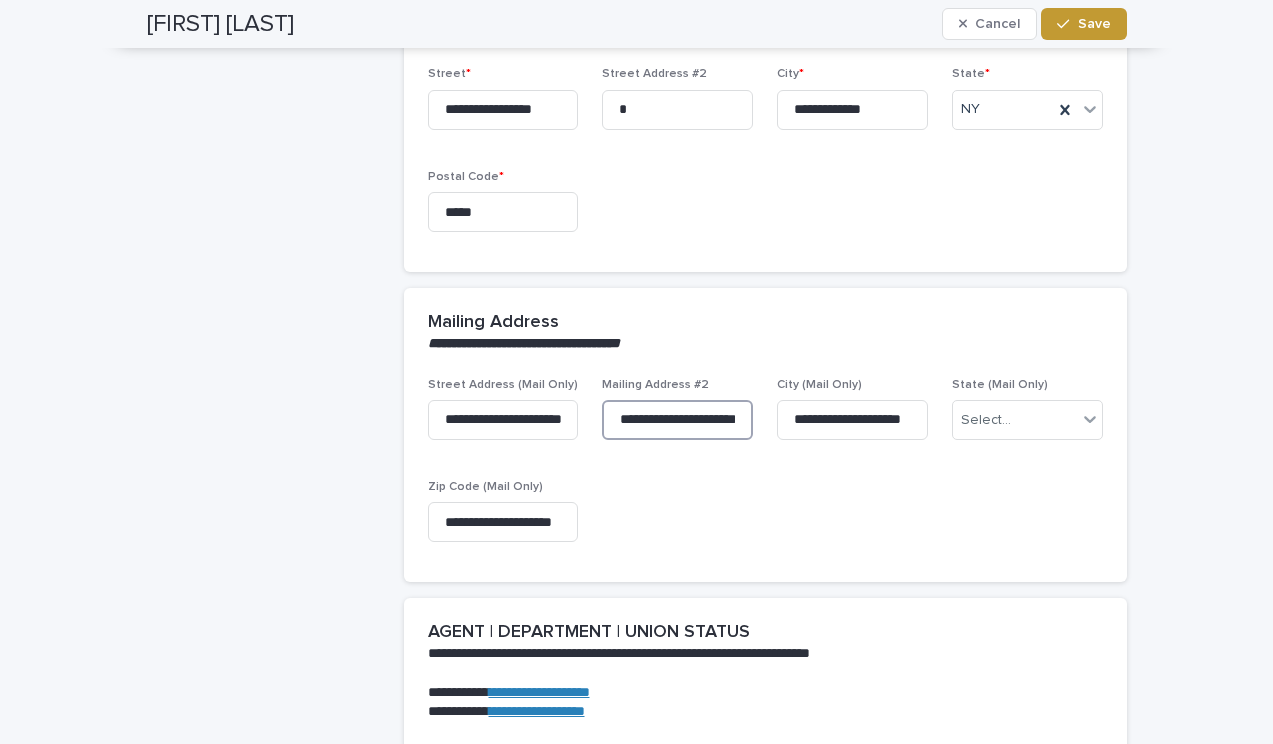 click on "**********" at bounding box center [677, 420] 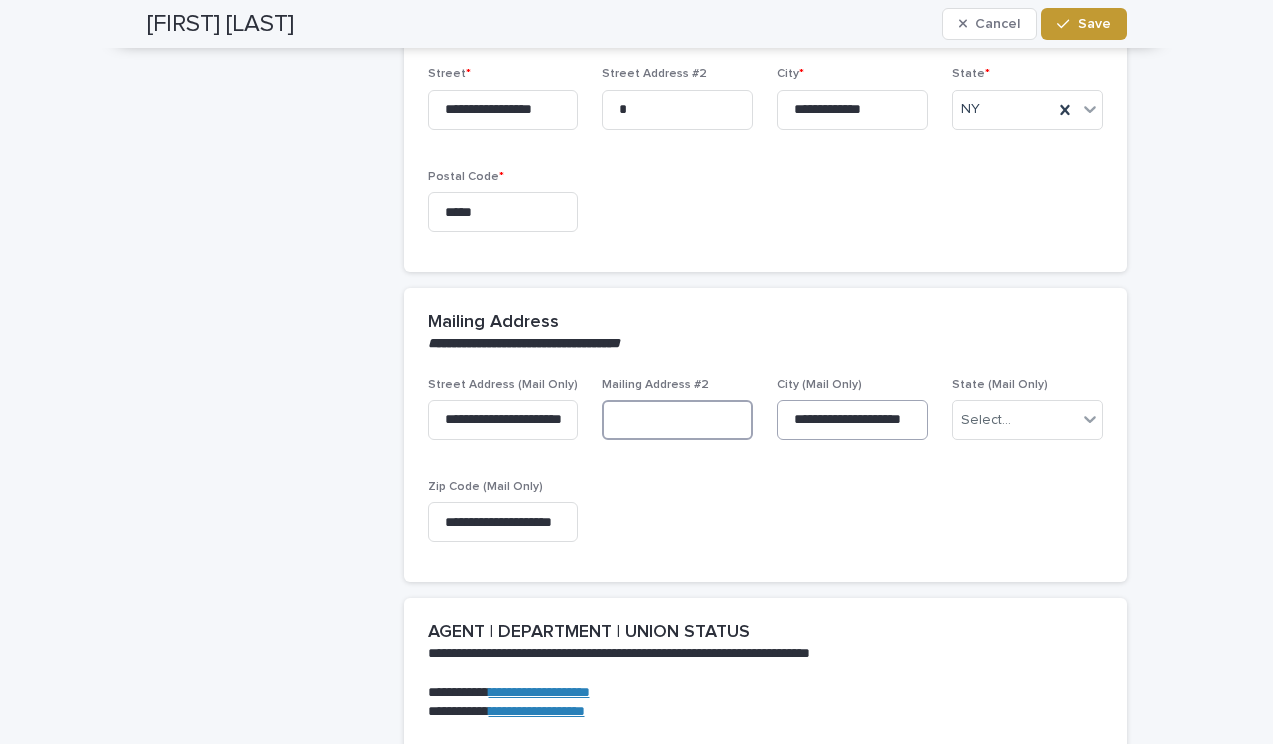 type 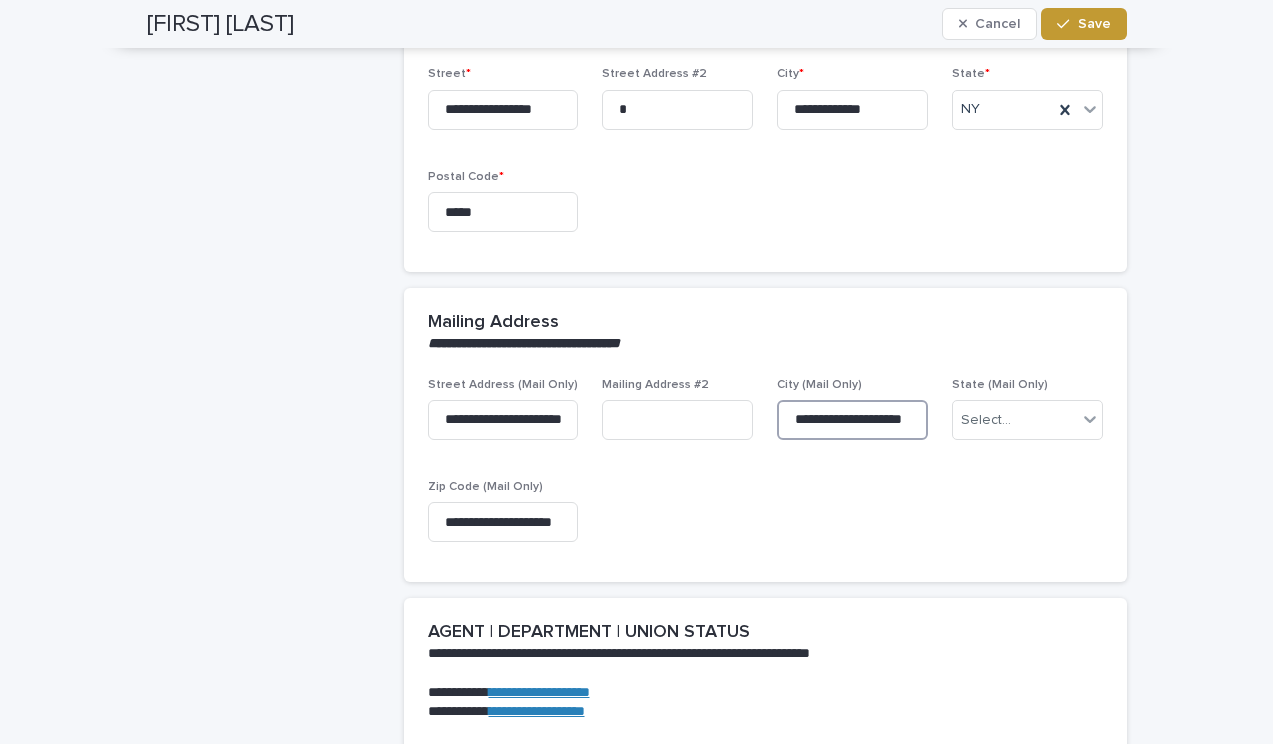 click on "**********" at bounding box center [852, 420] 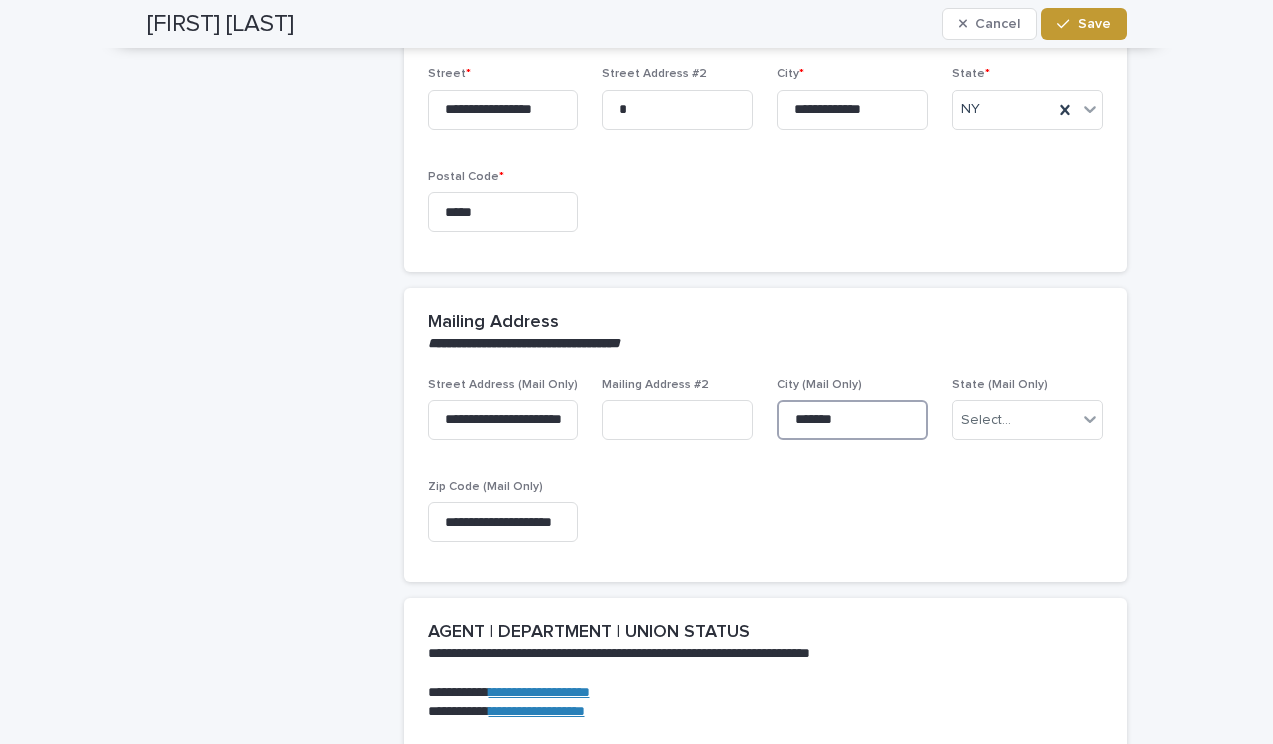 type on "*******" 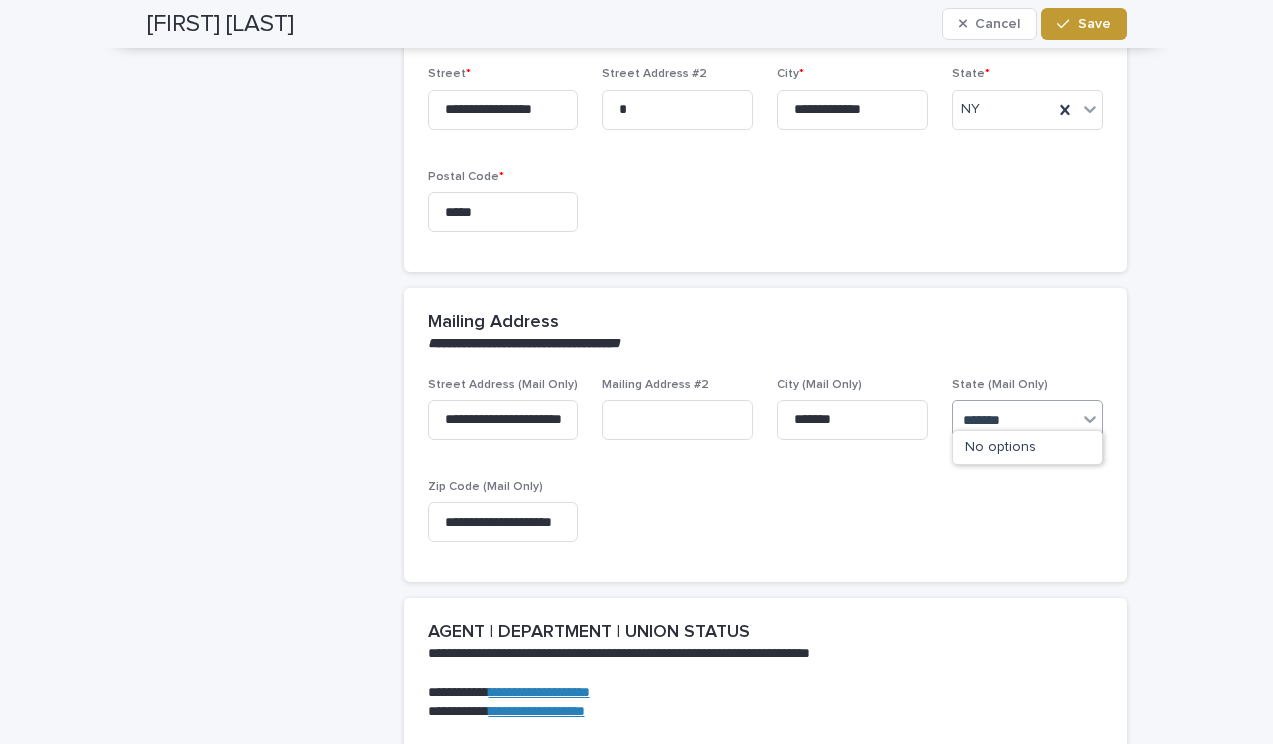 type on "*******" 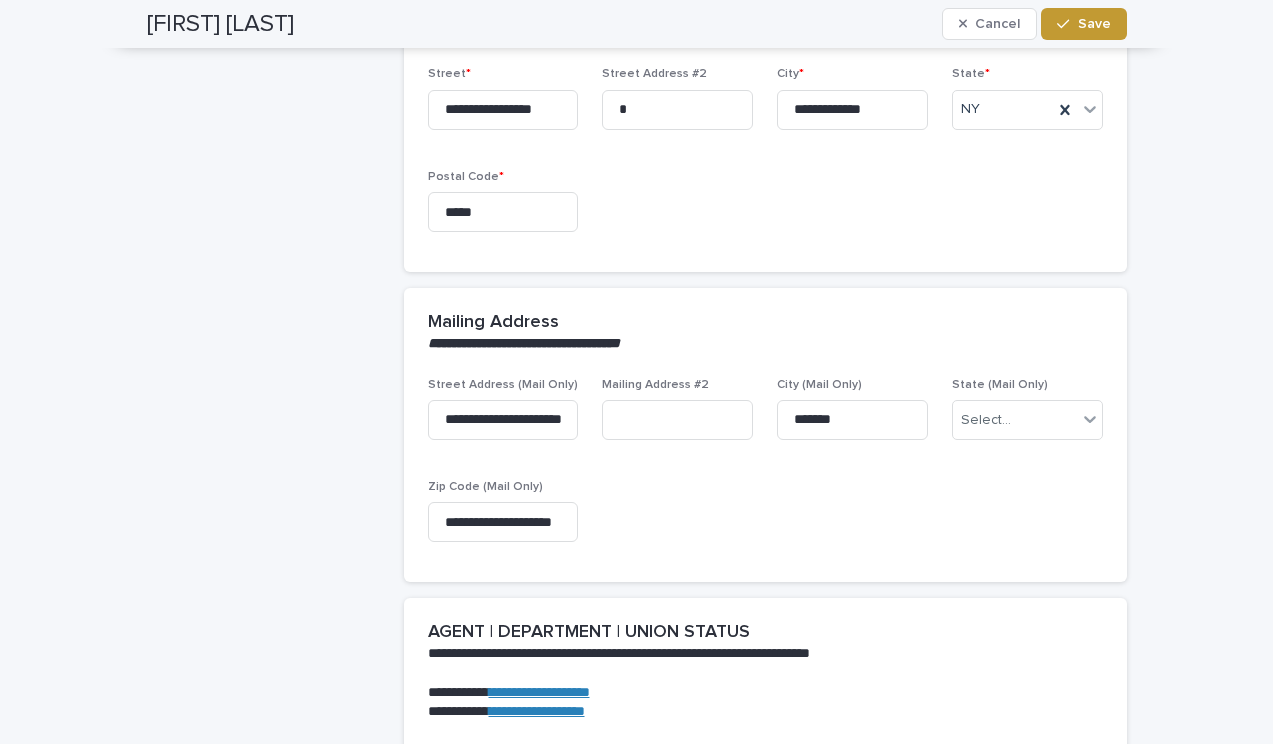 click on "**********" at bounding box center [765, 468] 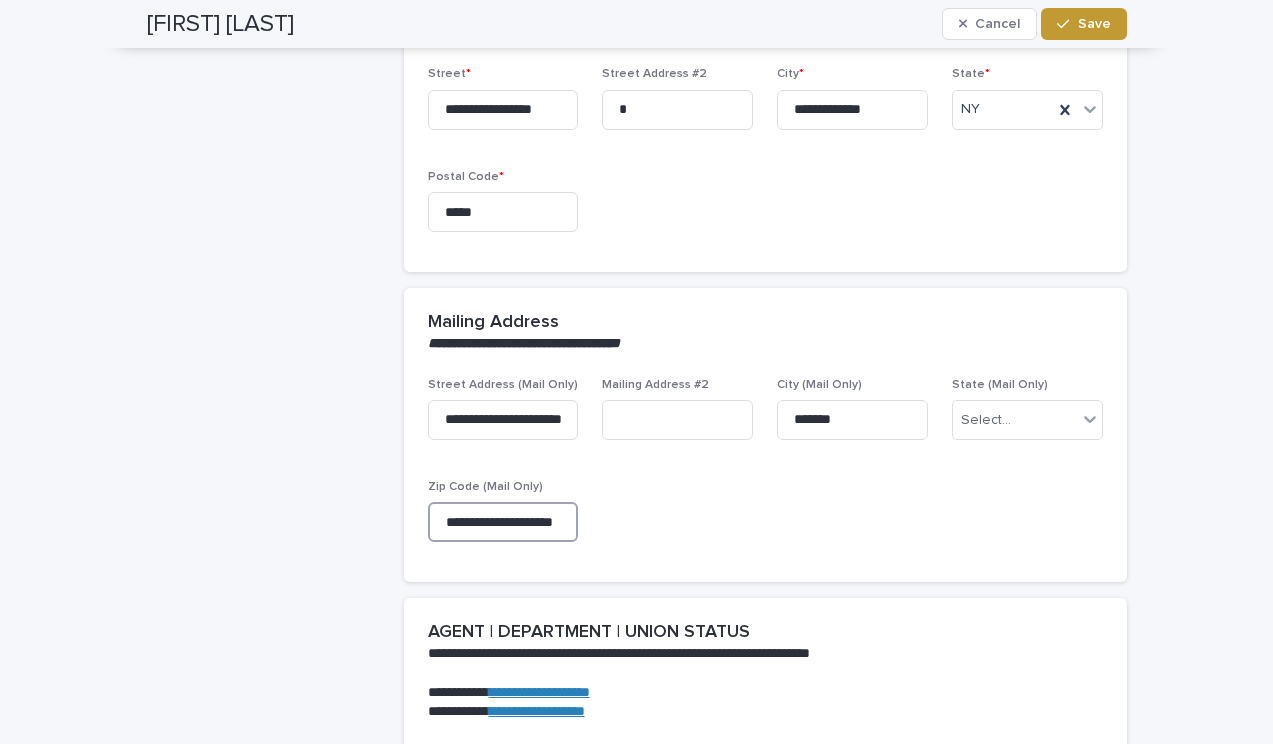 click on "**********" at bounding box center (503, 522) 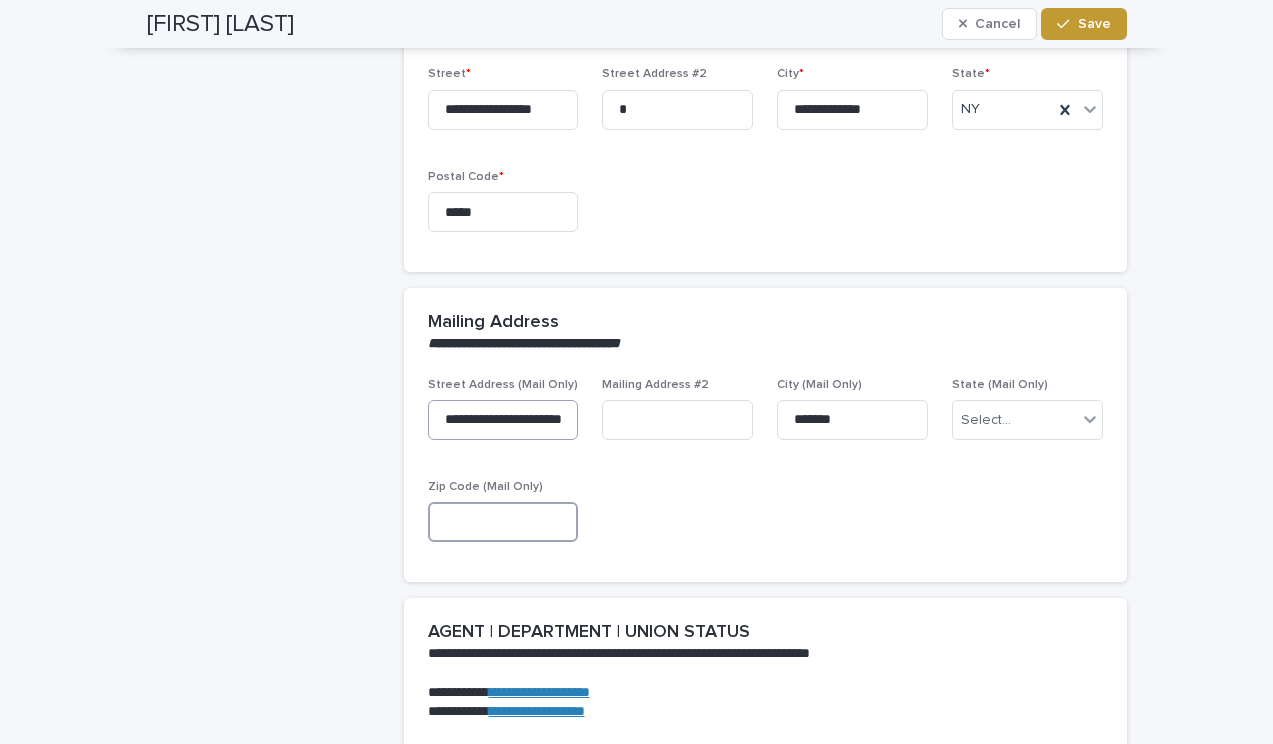 type 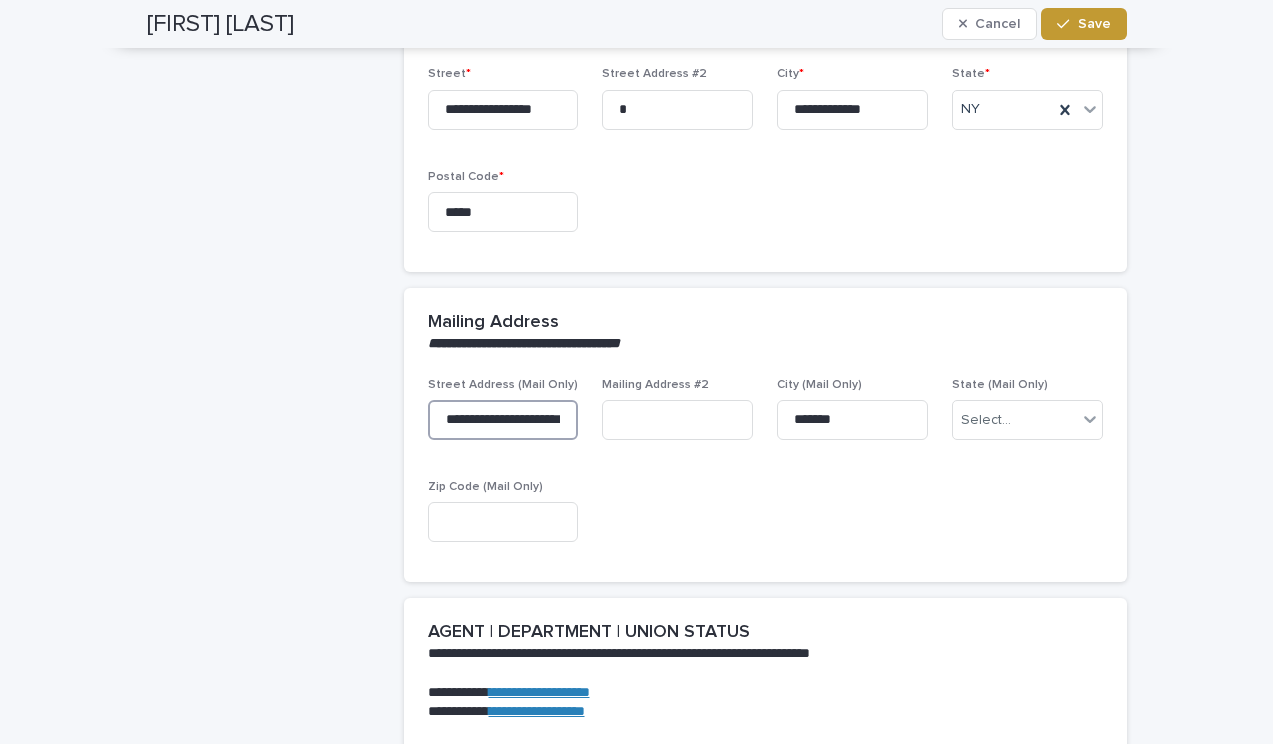 click on "**********" at bounding box center [503, 420] 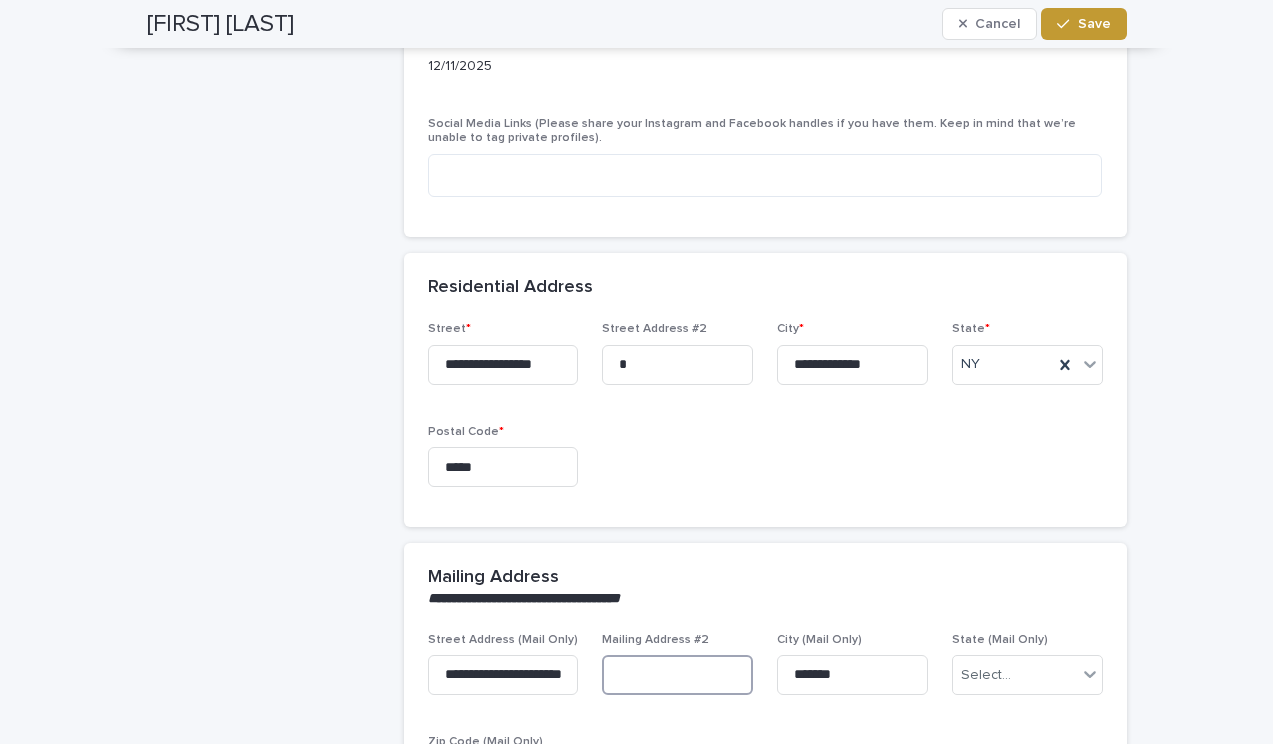 scroll, scrollTop: 1251, scrollLeft: 0, axis: vertical 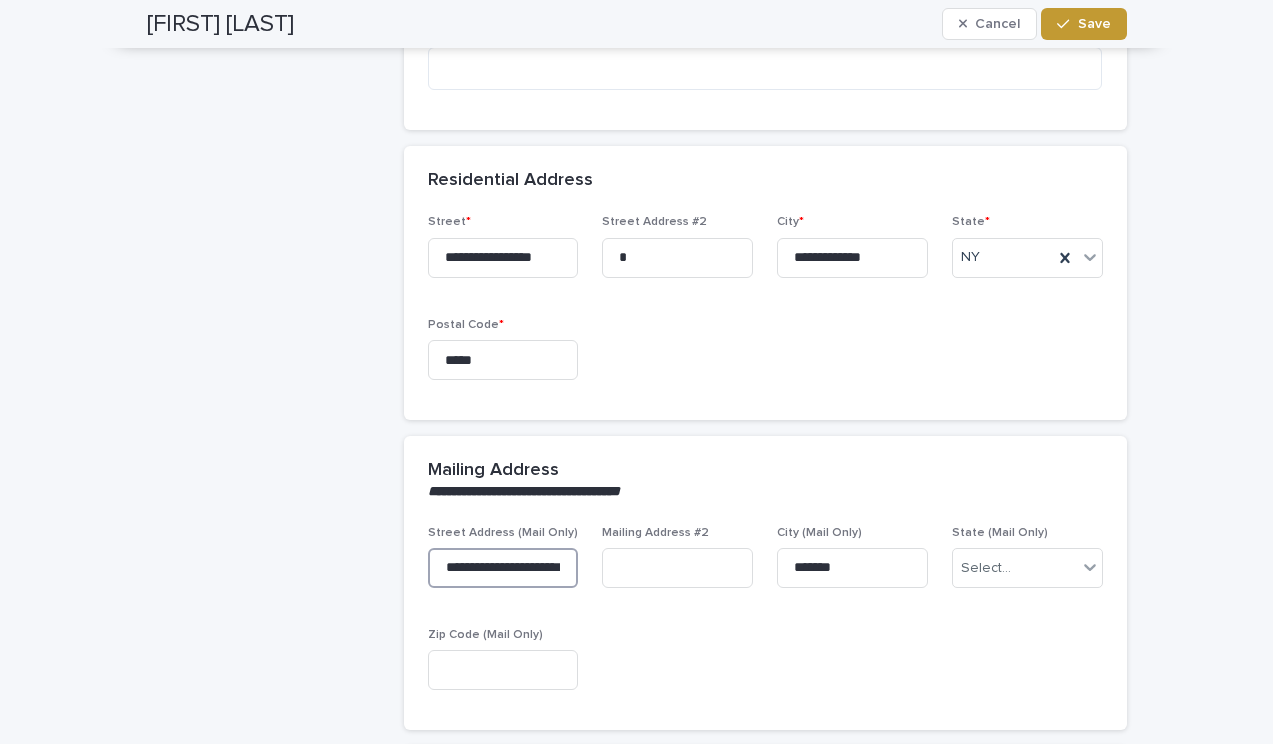 click on "**********" at bounding box center (503, 568) 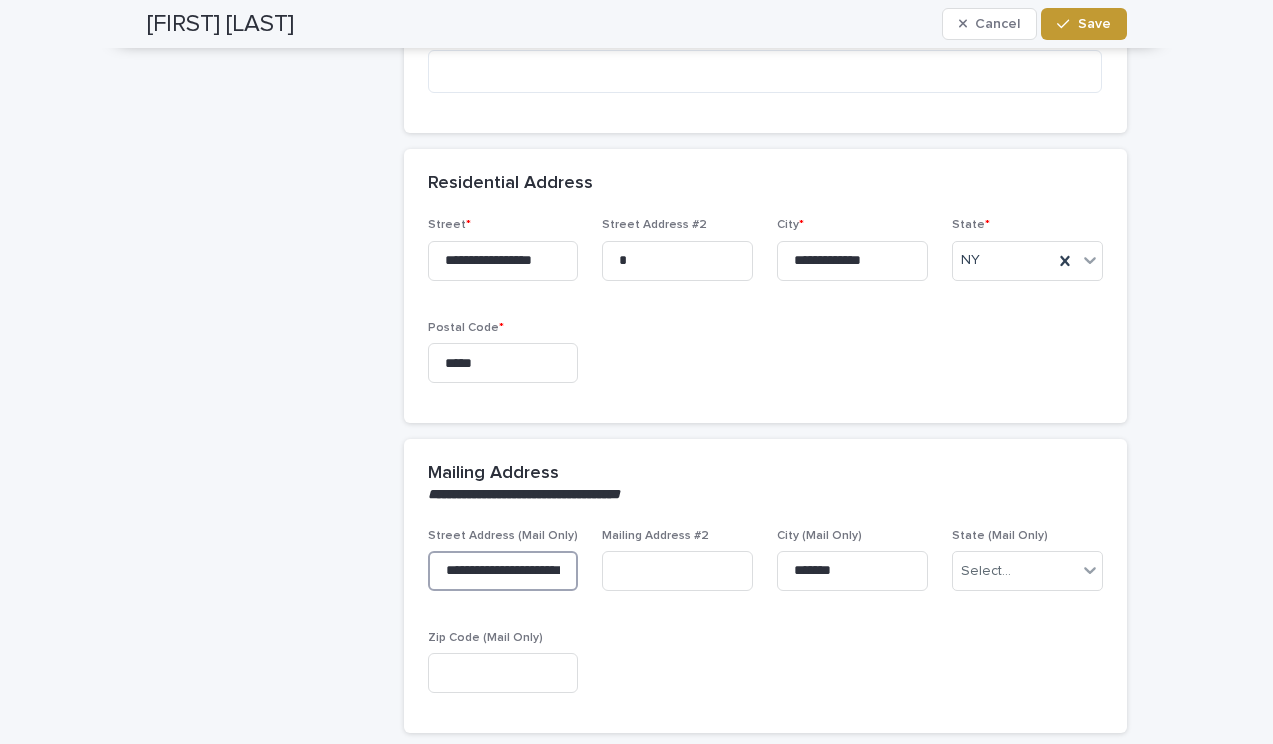 click on "**********" at bounding box center (503, 571) 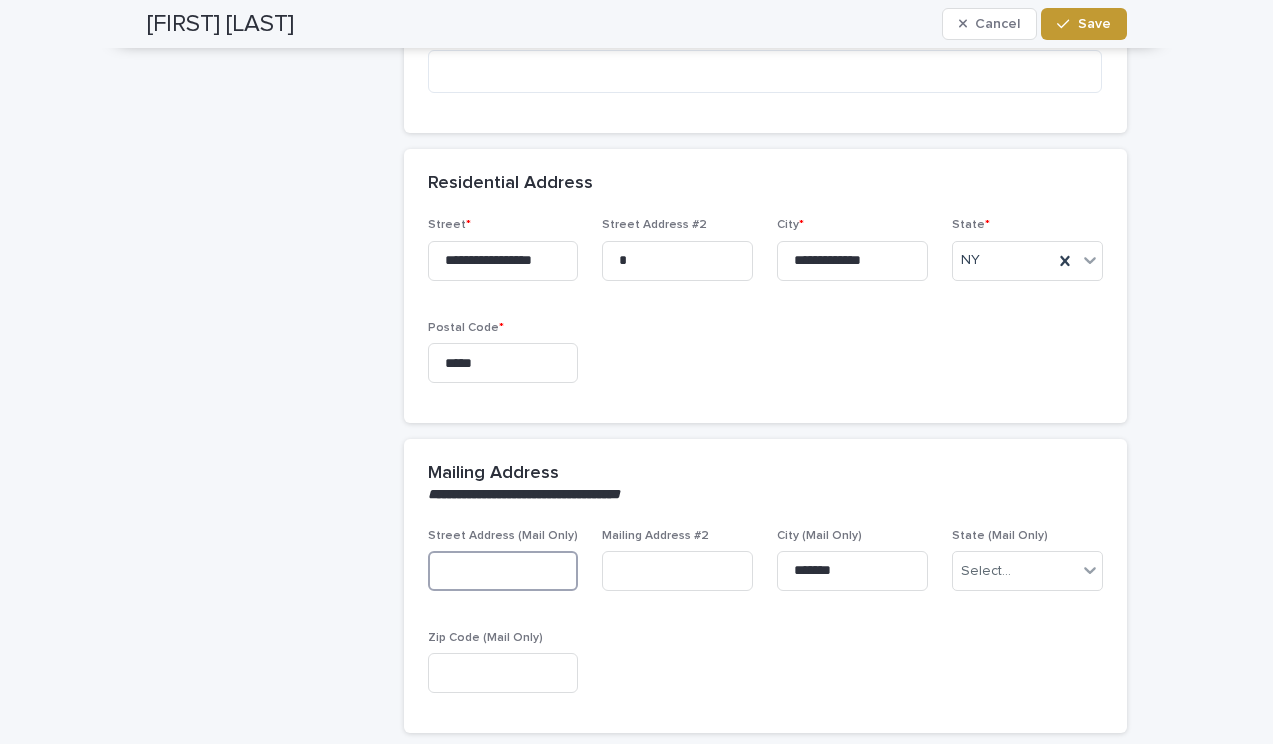 type 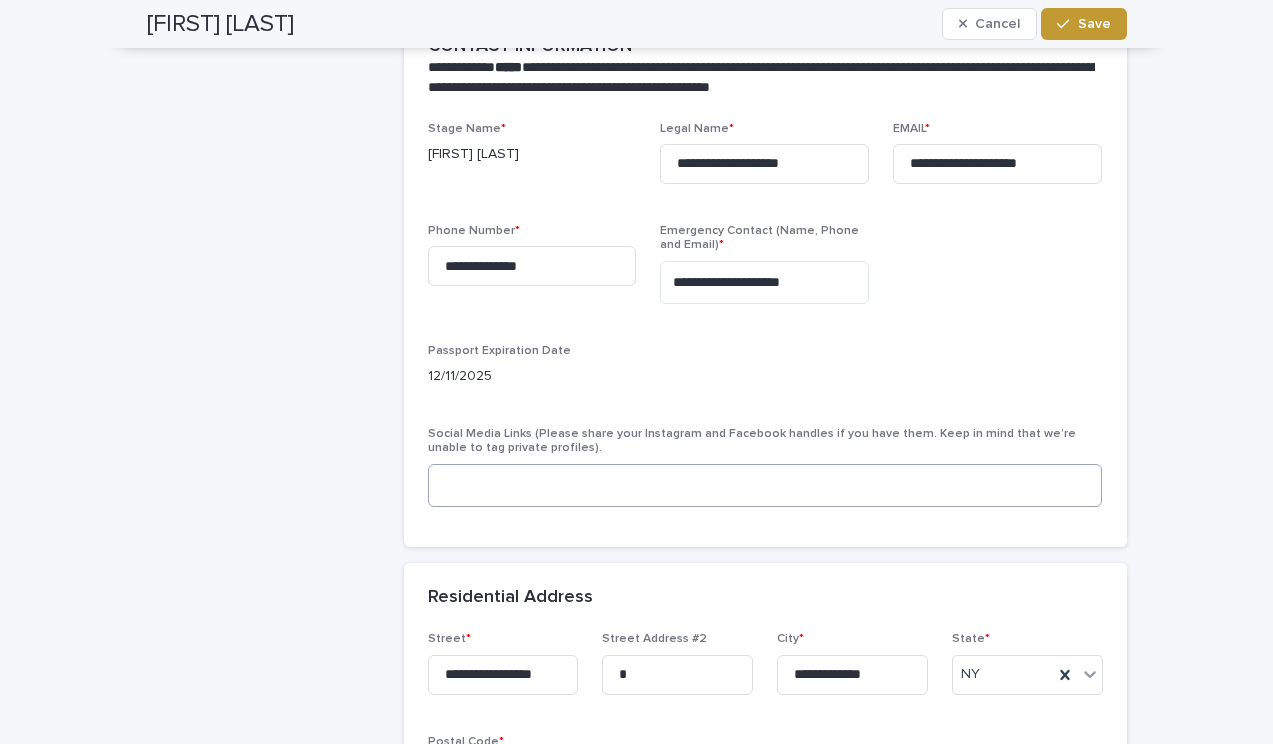 scroll, scrollTop: 936, scrollLeft: 0, axis: vertical 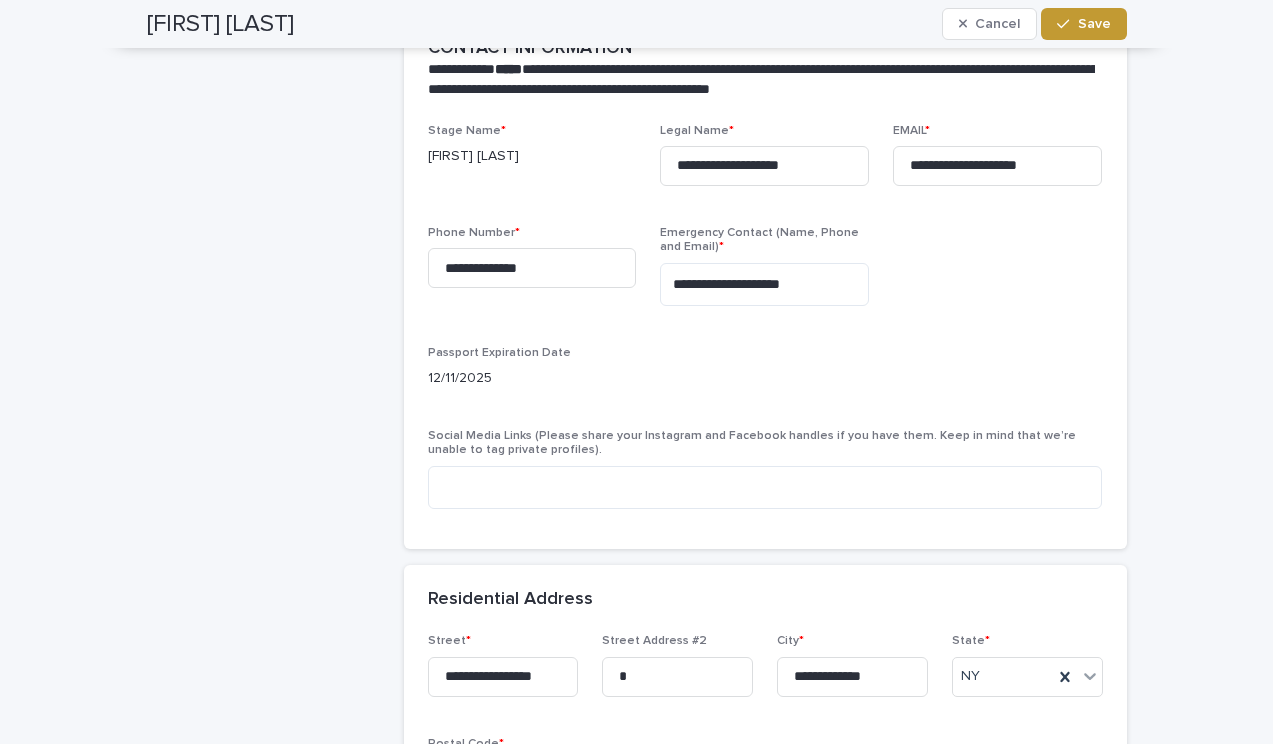 type 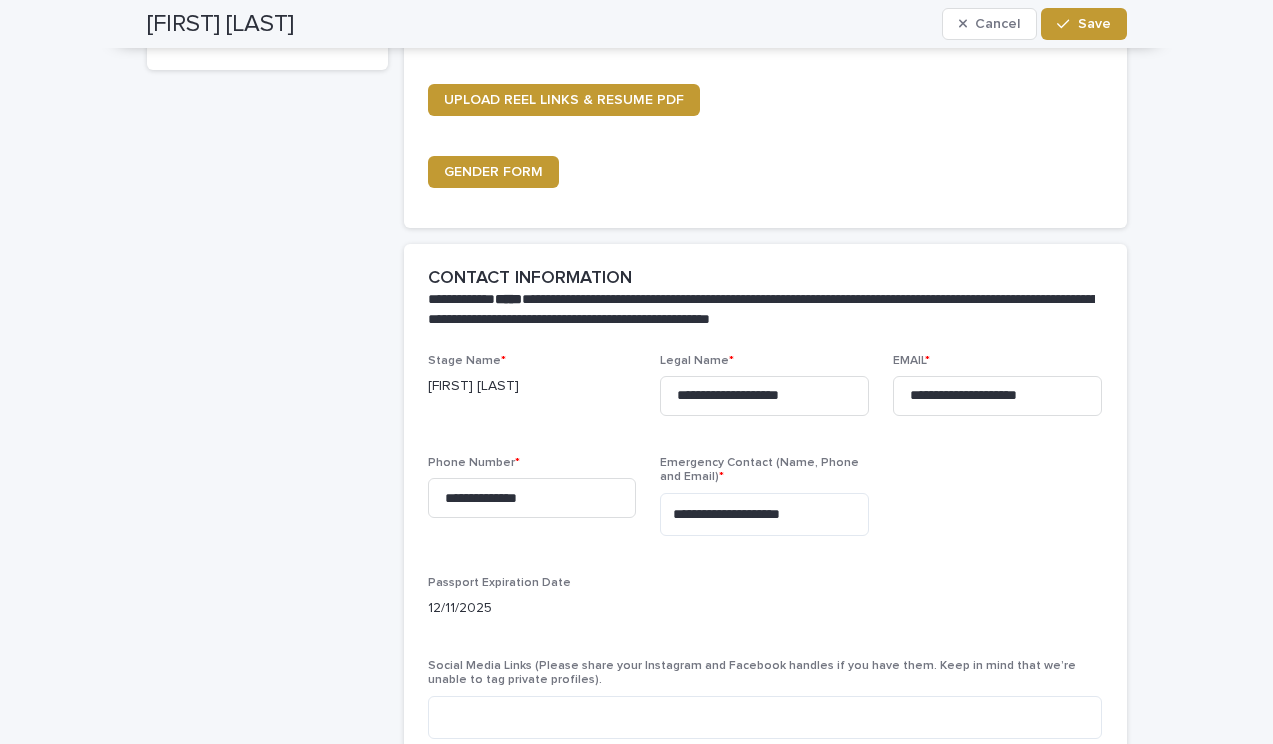 scroll, scrollTop: 707, scrollLeft: 0, axis: vertical 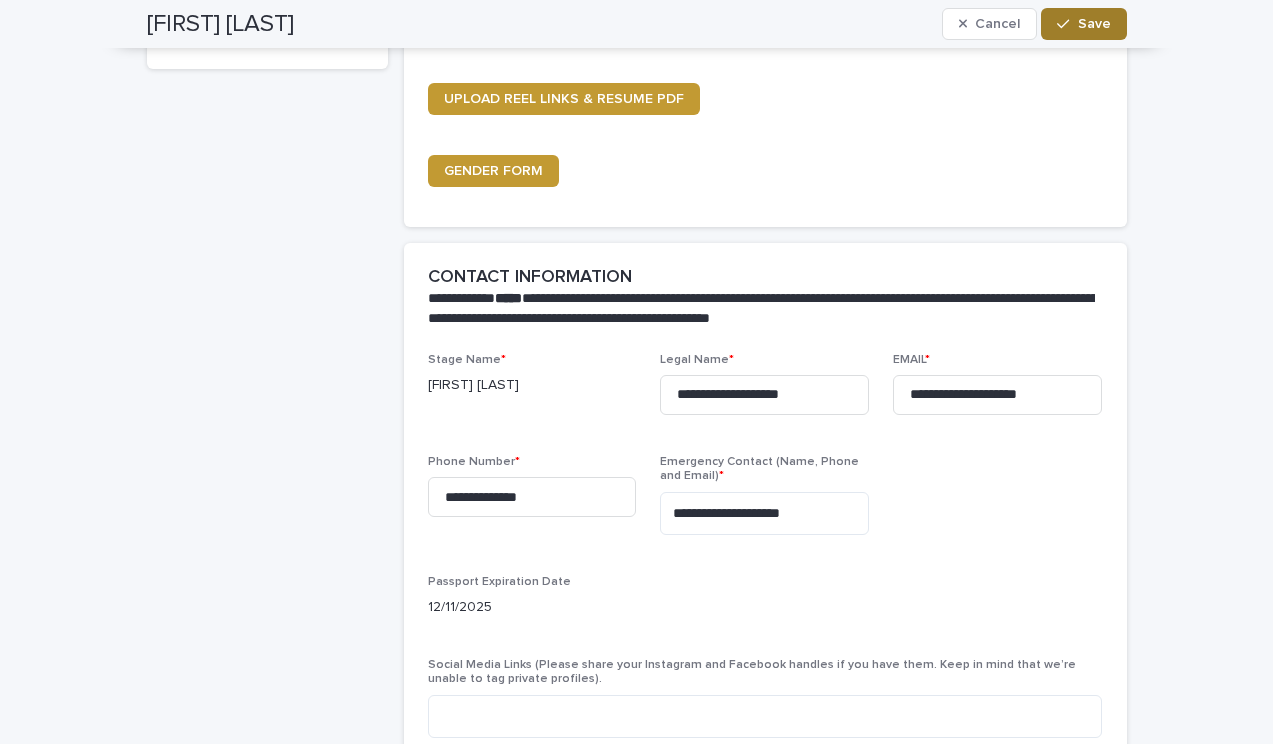 click on "Save" at bounding box center (1094, 24) 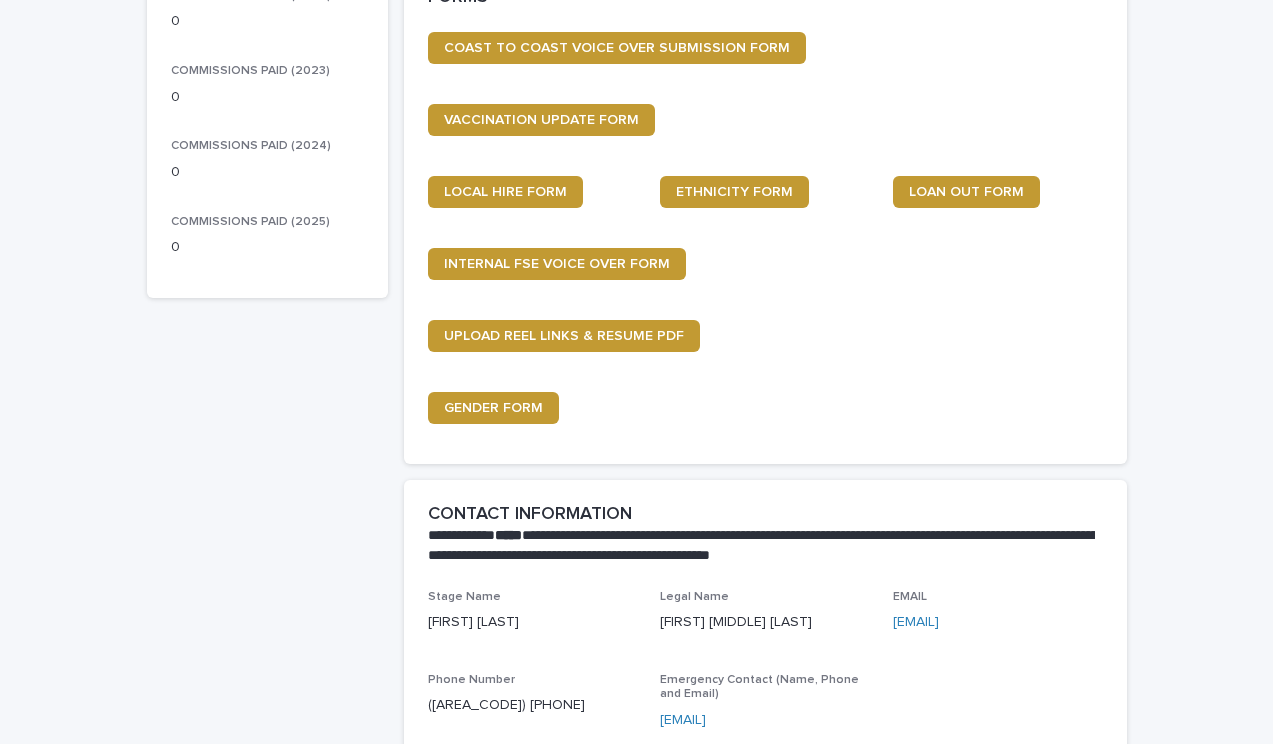 scroll, scrollTop: 497, scrollLeft: 0, axis: vertical 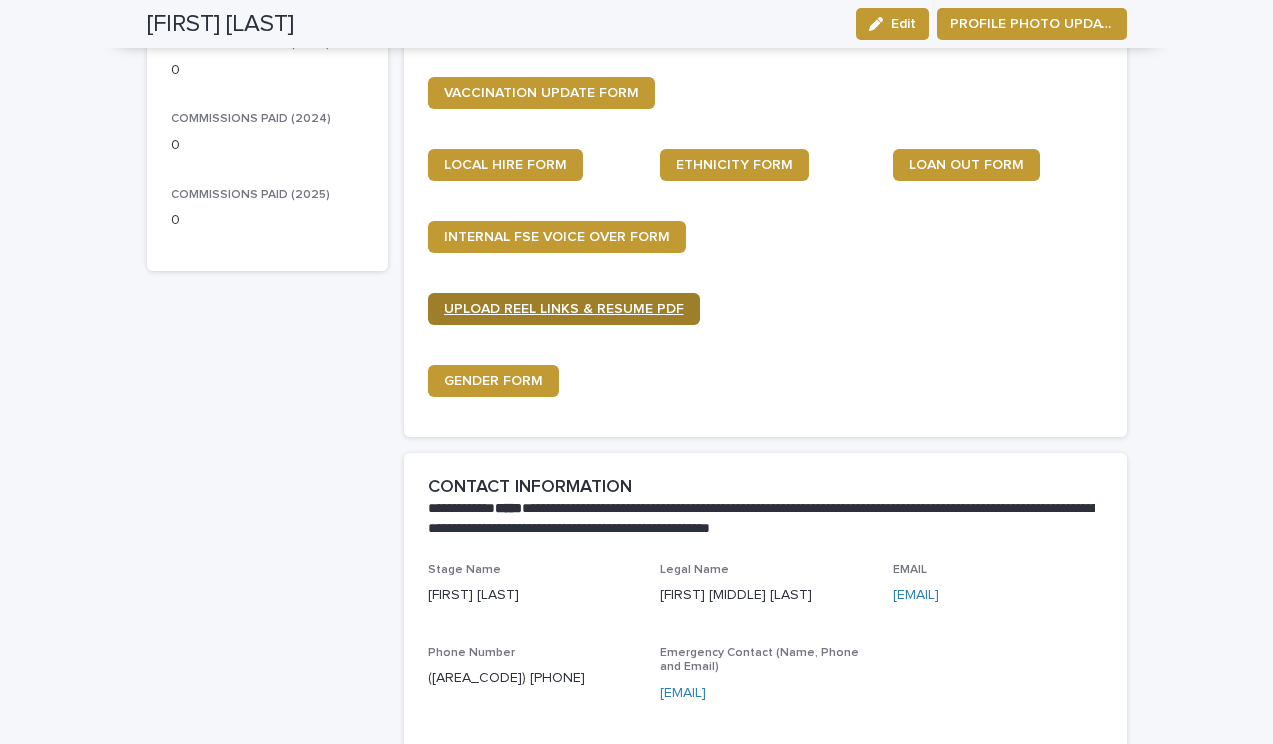 click on "UPLOAD REEL LINKS & RESUME PDF" at bounding box center (564, 309) 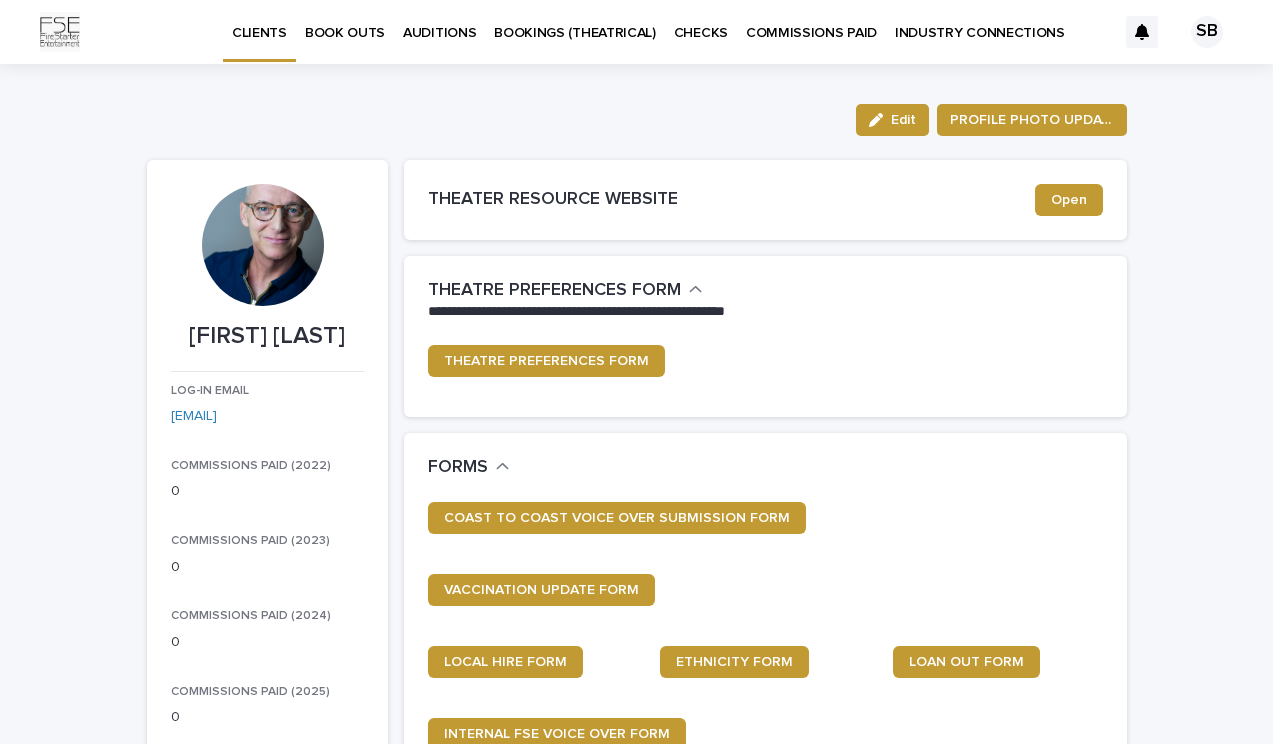scroll, scrollTop: 0, scrollLeft: 0, axis: both 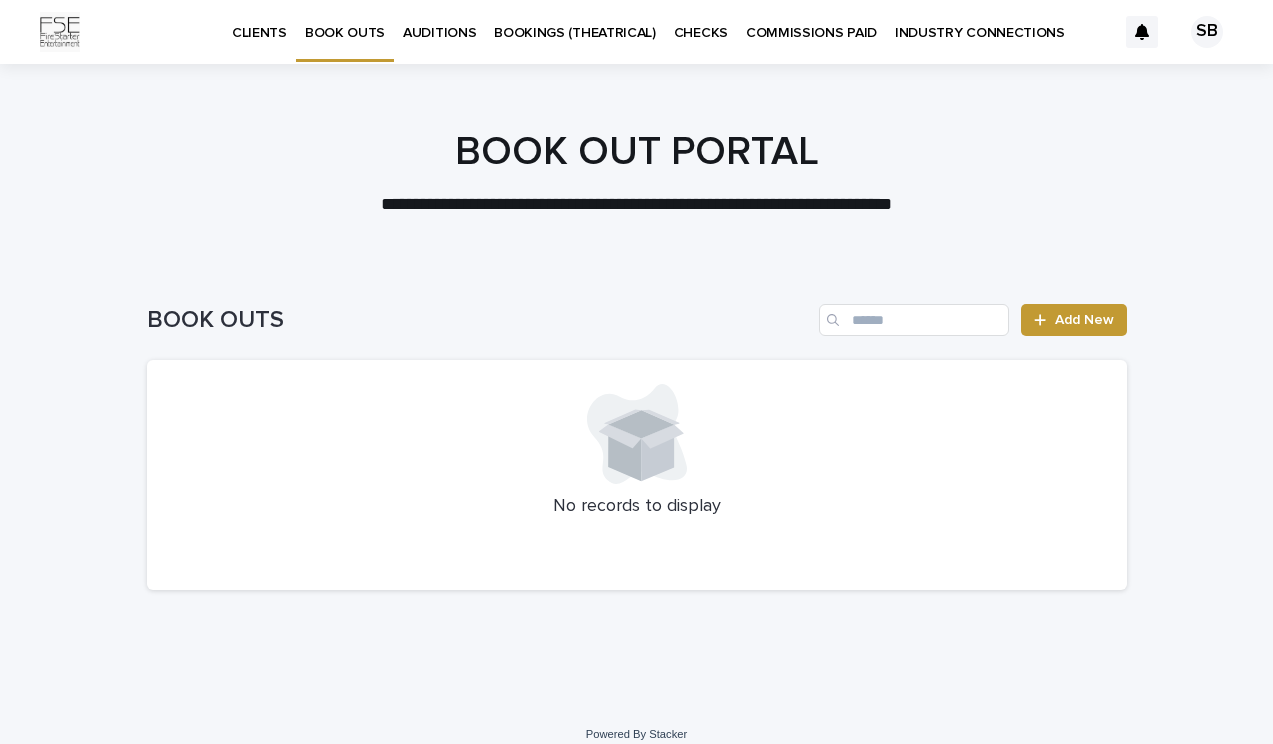 click 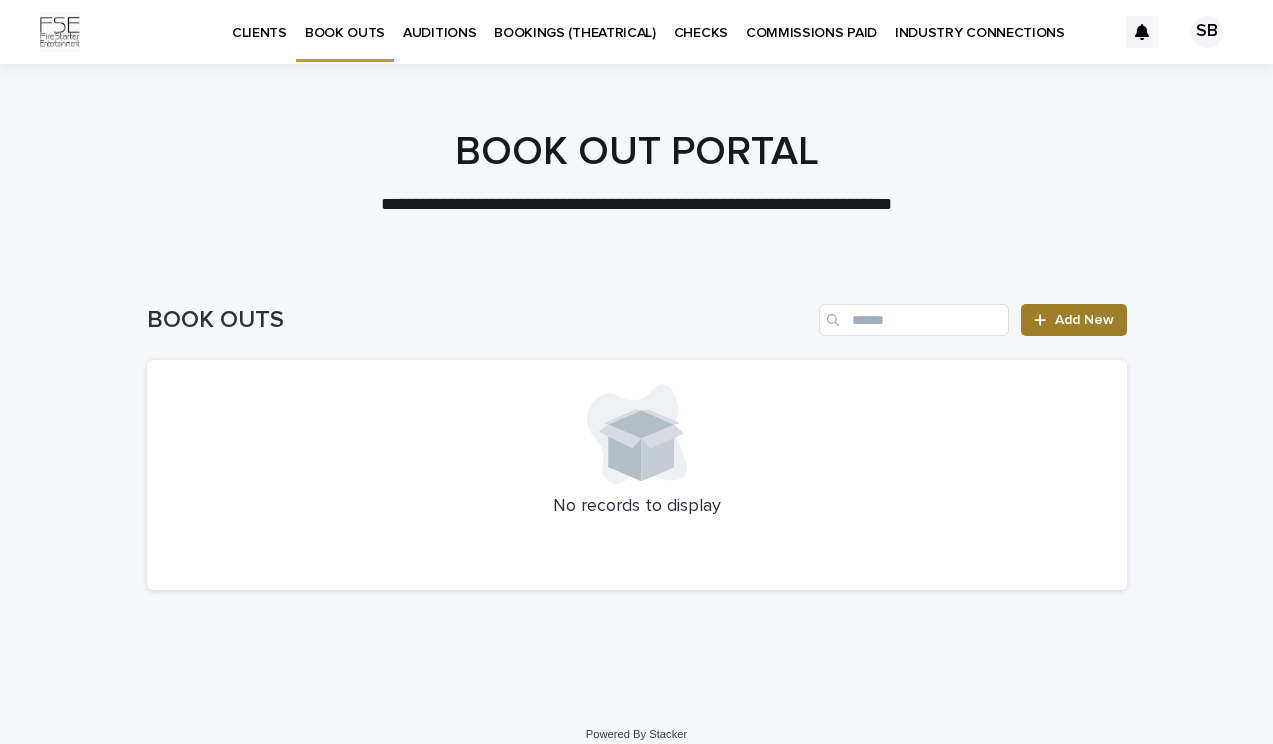 click at bounding box center (1044, 320) 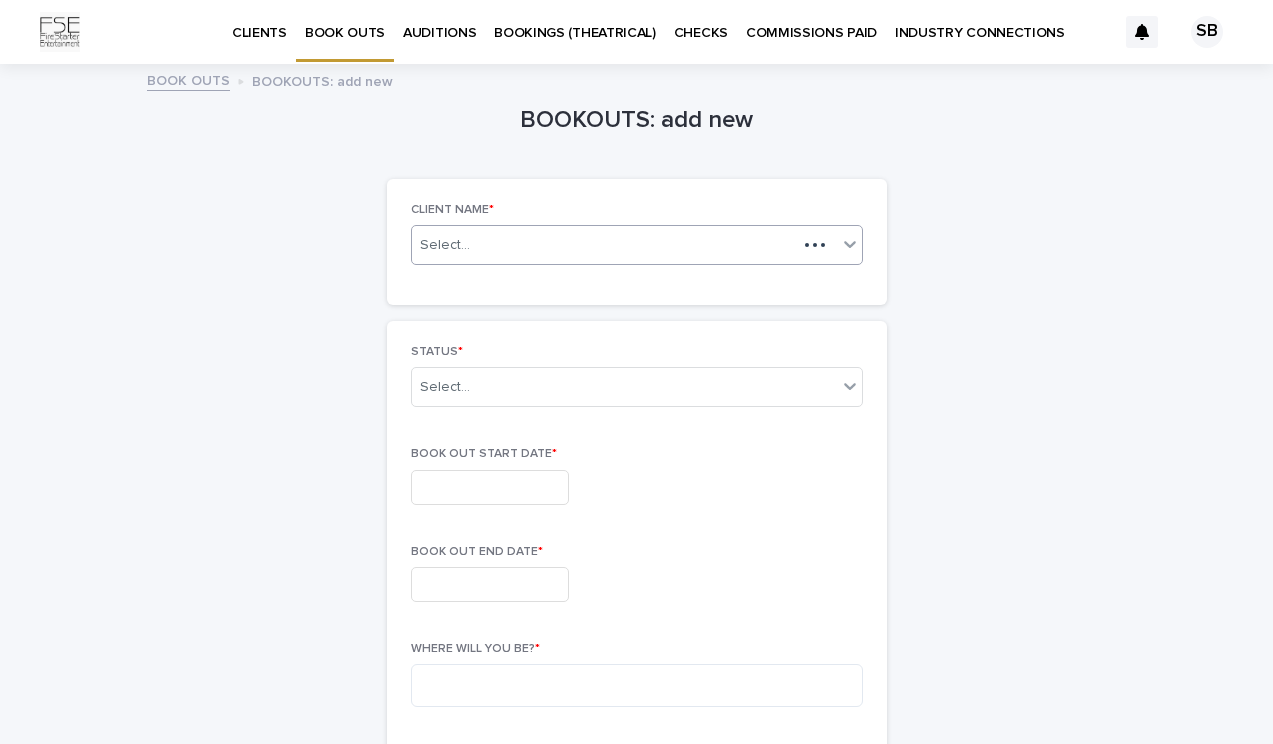 click on "Select..." at bounding box center (604, 245) 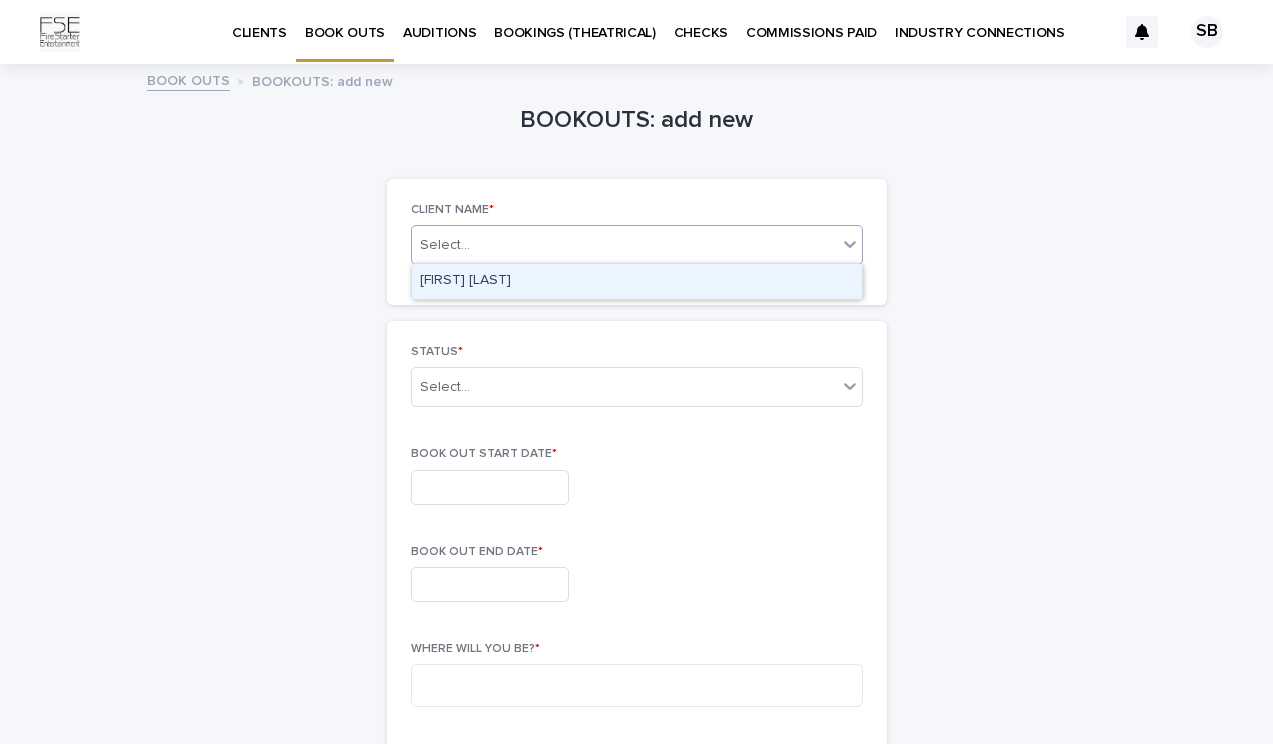 click on "[FIRST] [LAST]" at bounding box center [637, 281] 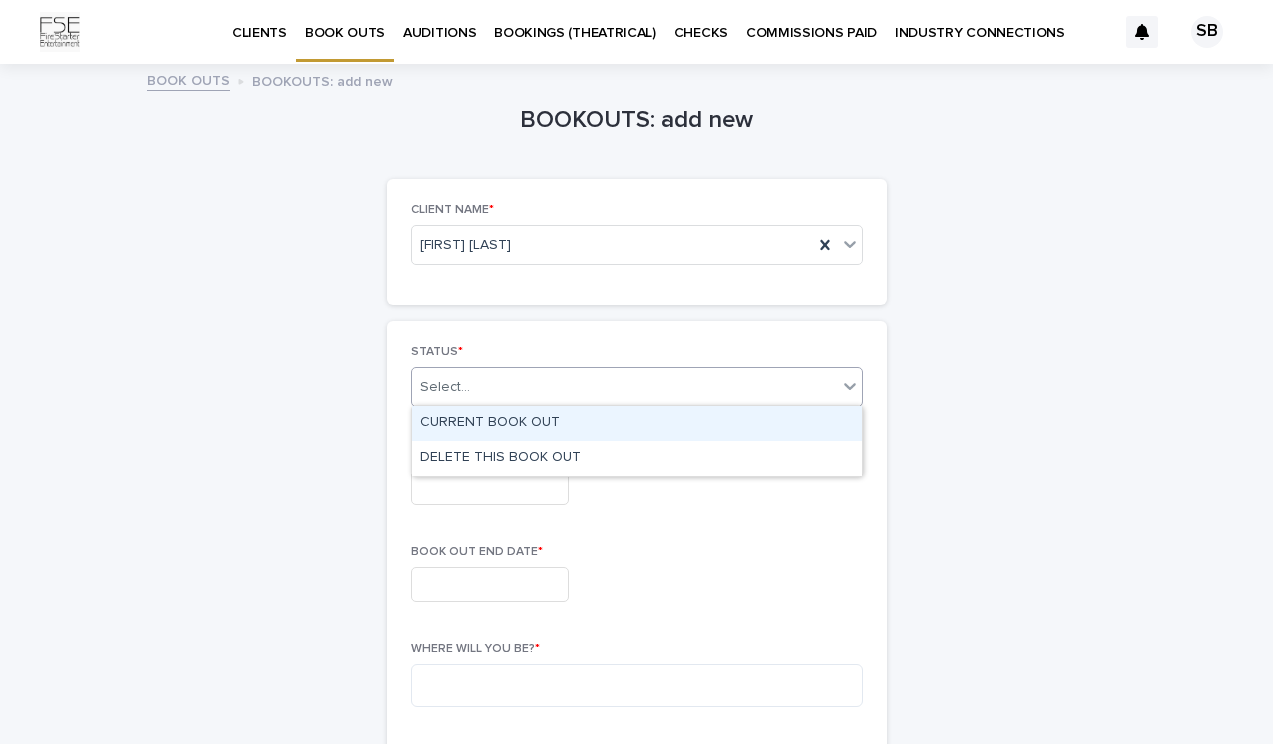 click on "Select..." at bounding box center [624, 387] 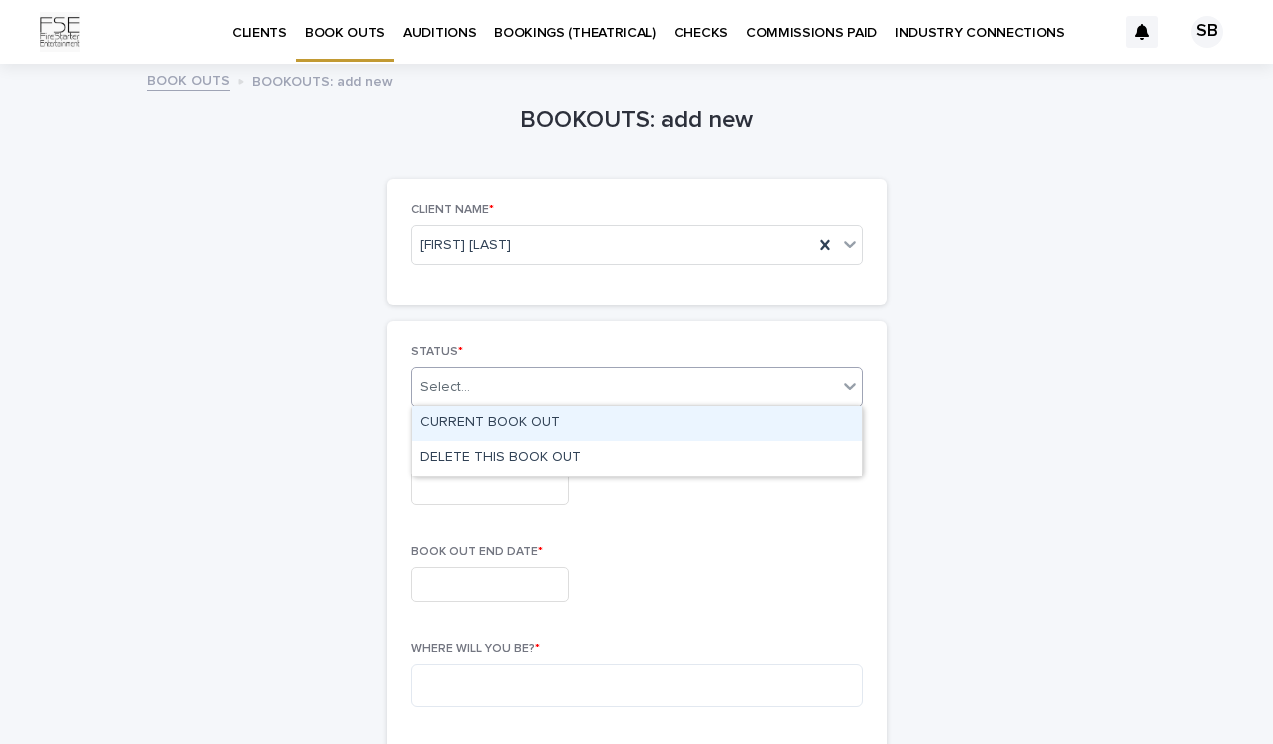 click on "CURRENT BOOK OUT" at bounding box center [637, 423] 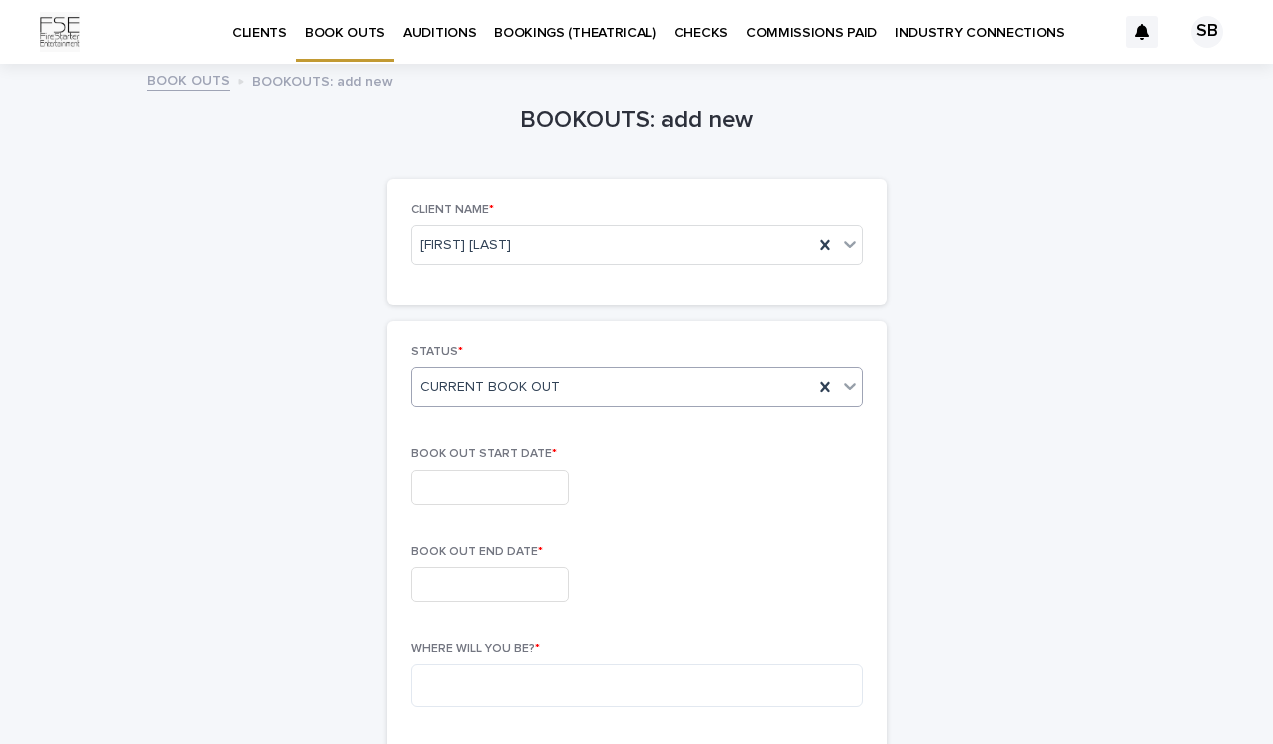 click at bounding box center (490, 487) 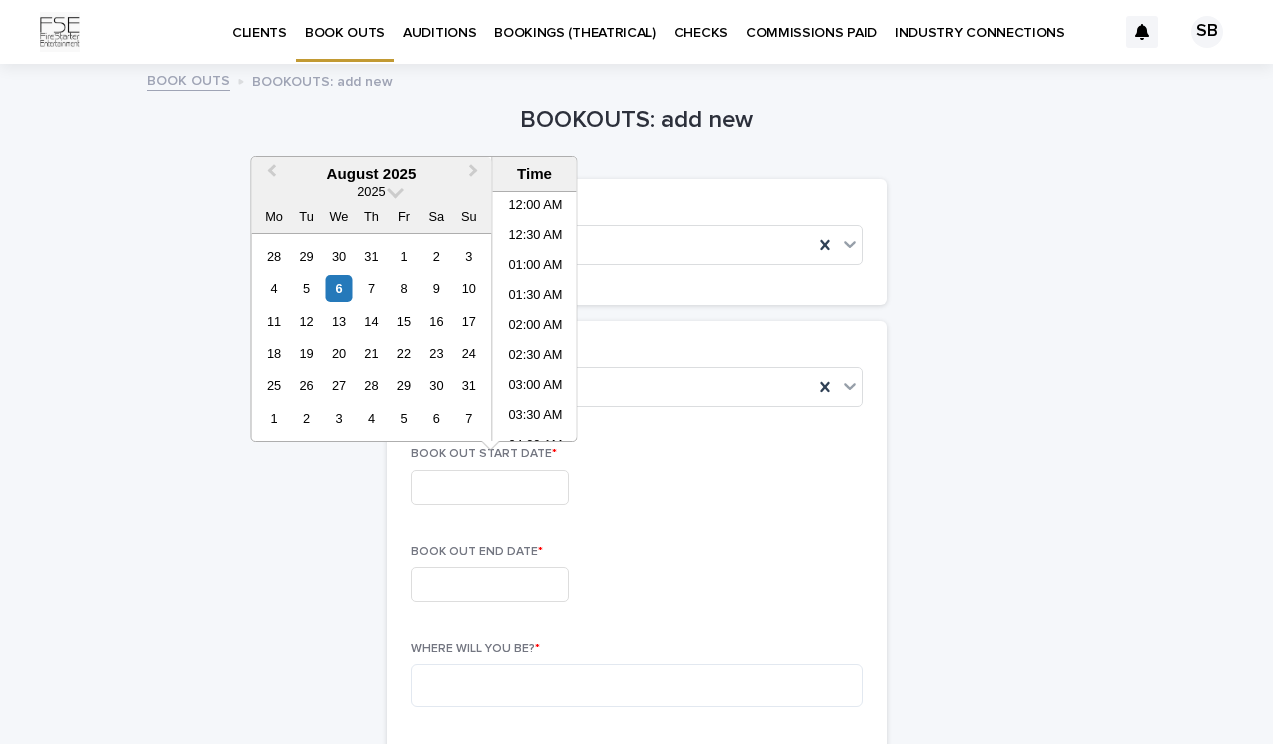 scroll, scrollTop: 640, scrollLeft: 0, axis: vertical 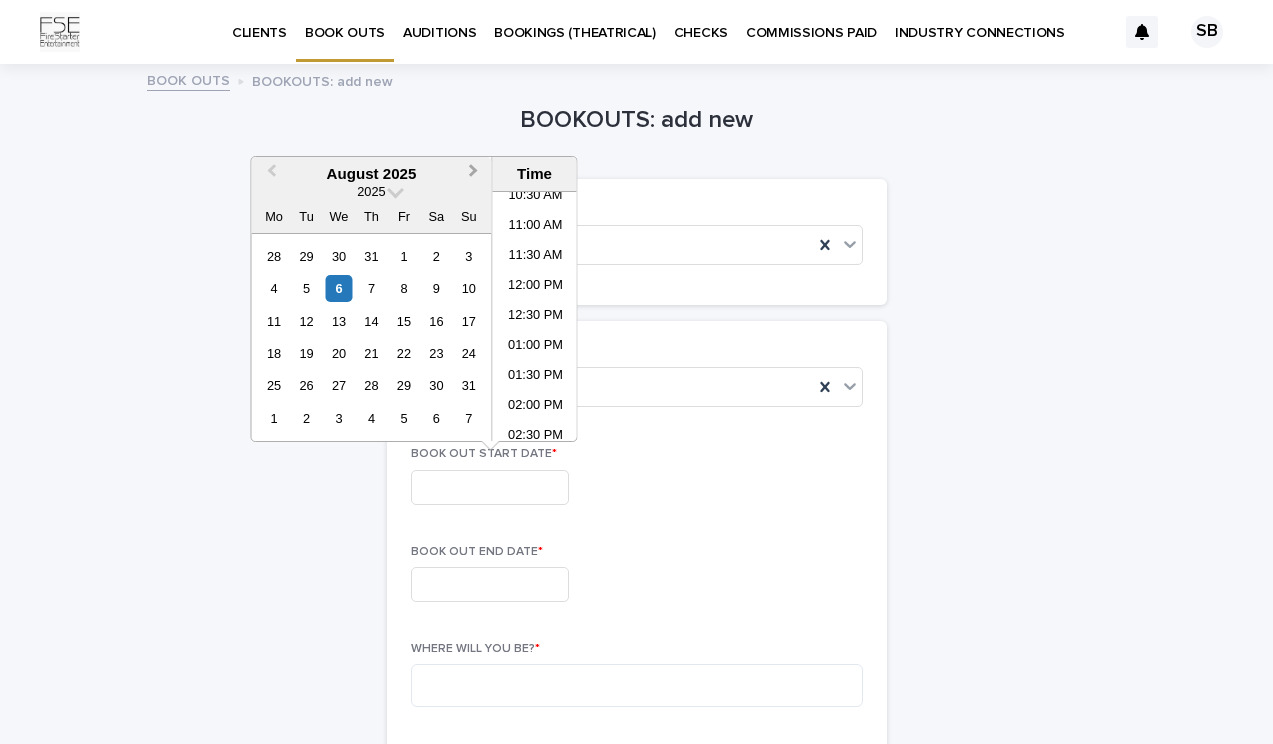 click on "Next Month" at bounding box center [474, 173] 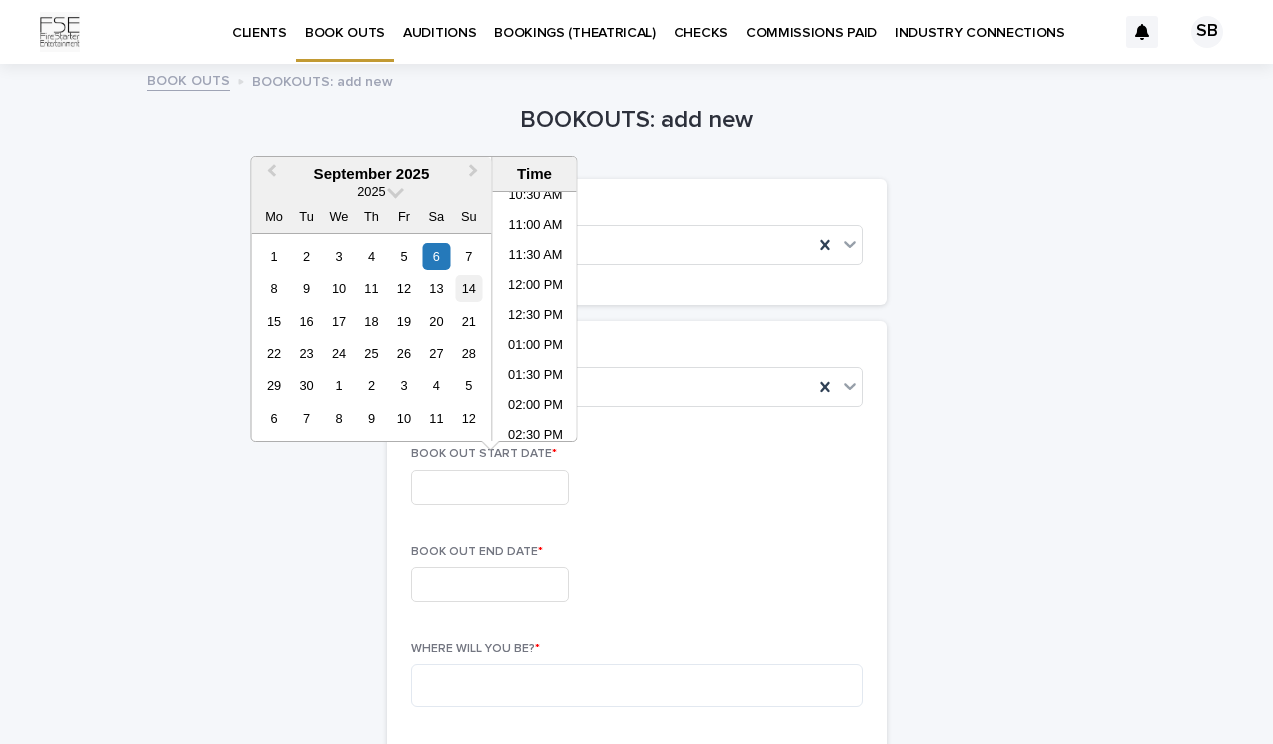 click on "14" at bounding box center [468, 288] 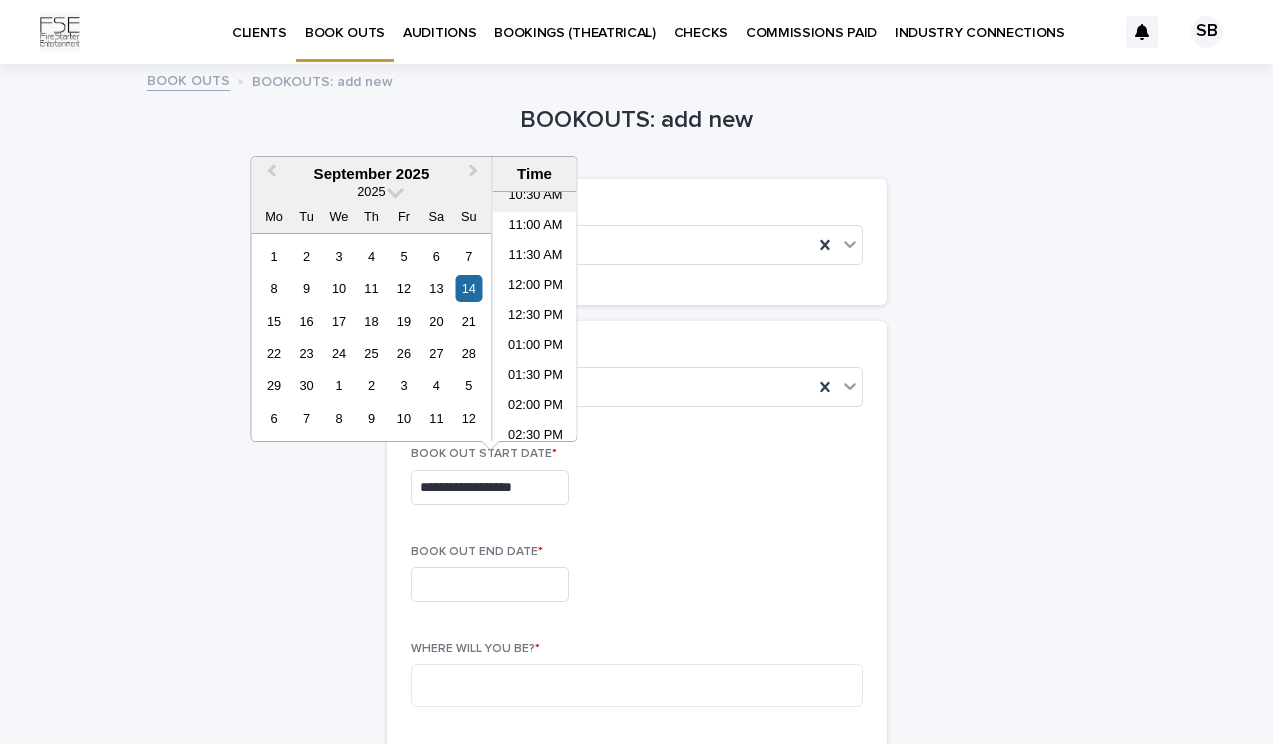 click on "10:30 AM" at bounding box center (535, 197) 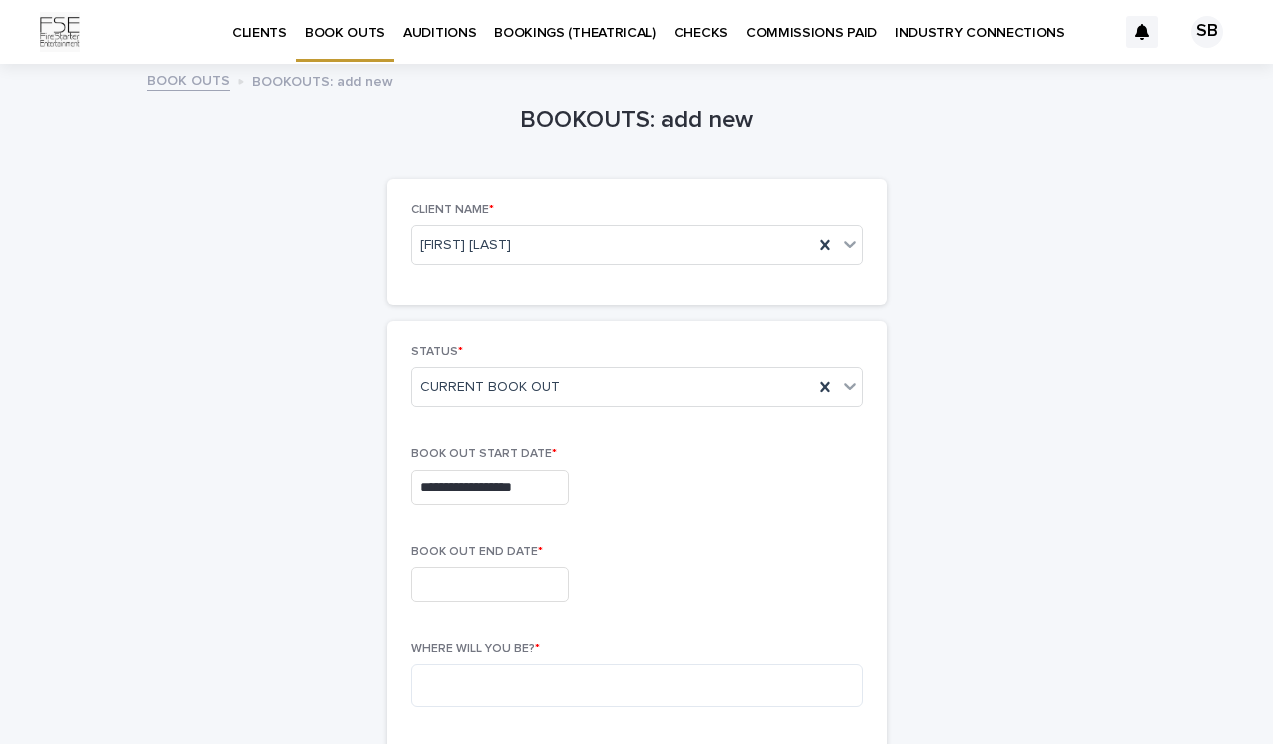 type on "**********" 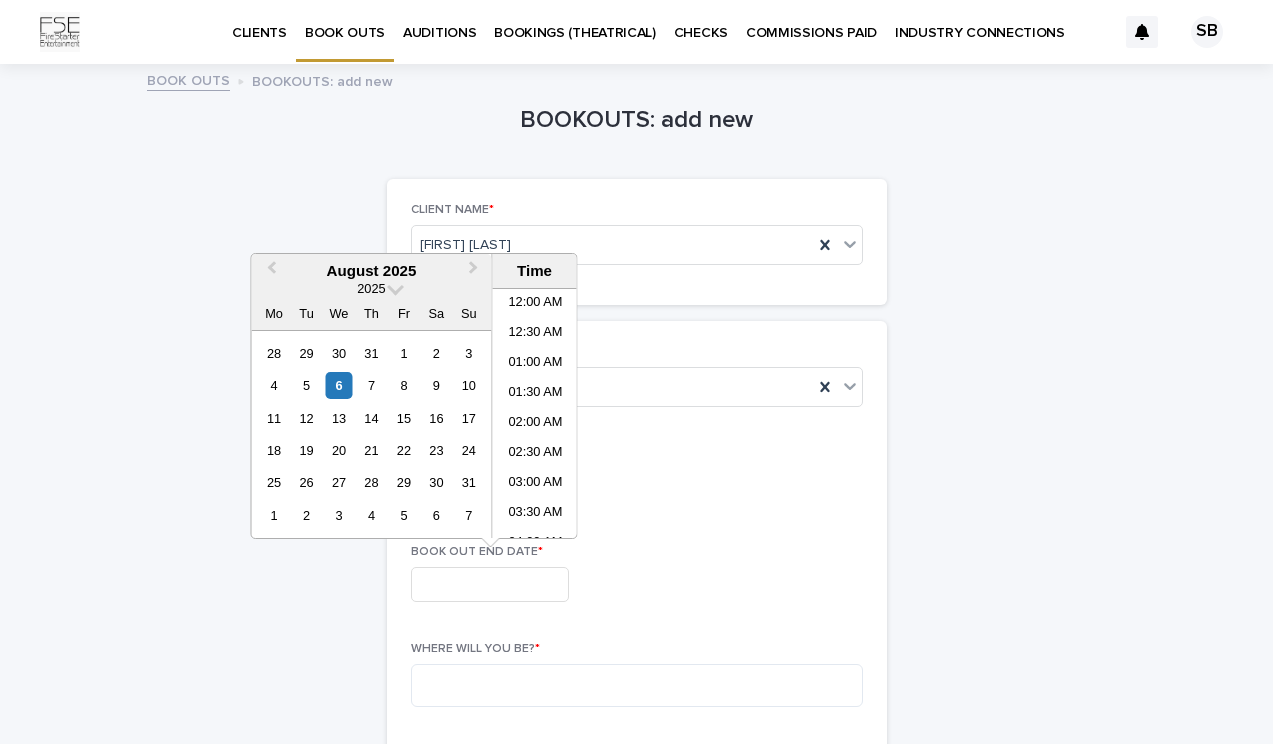 scroll, scrollTop: 640, scrollLeft: 0, axis: vertical 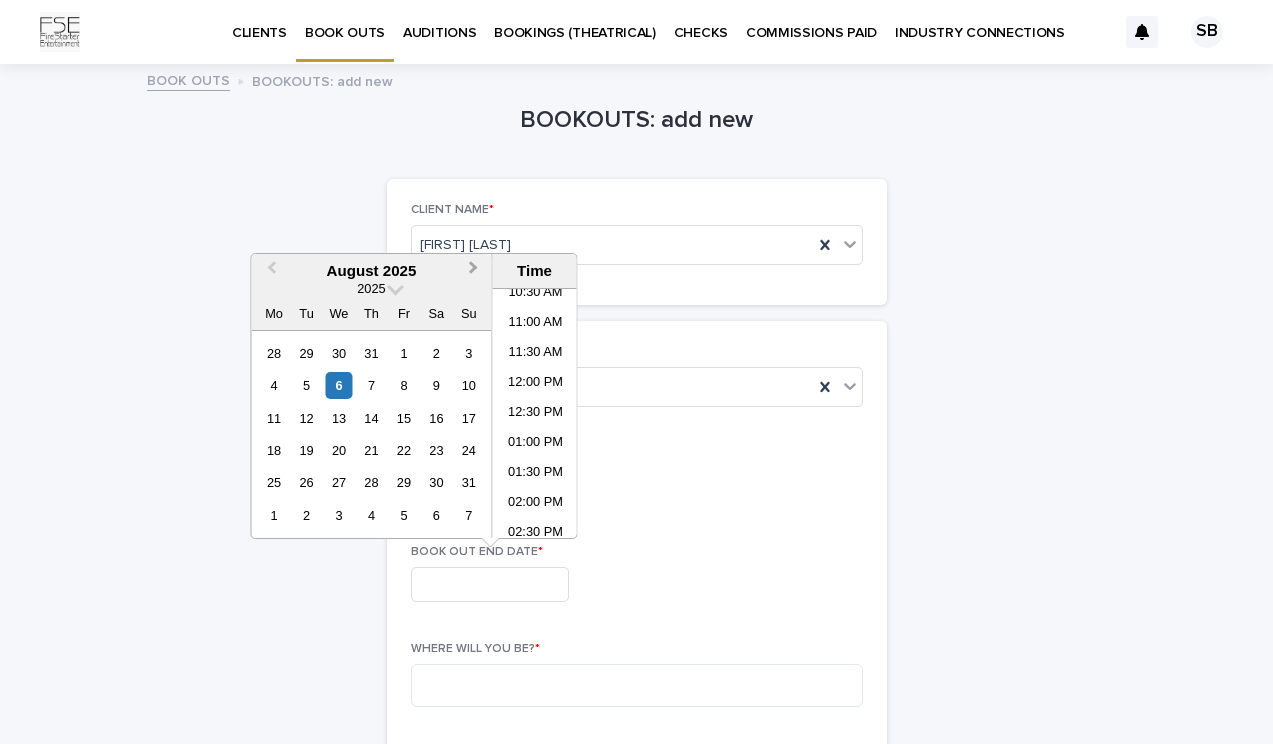 click on "Next Month" at bounding box center (476, 272) 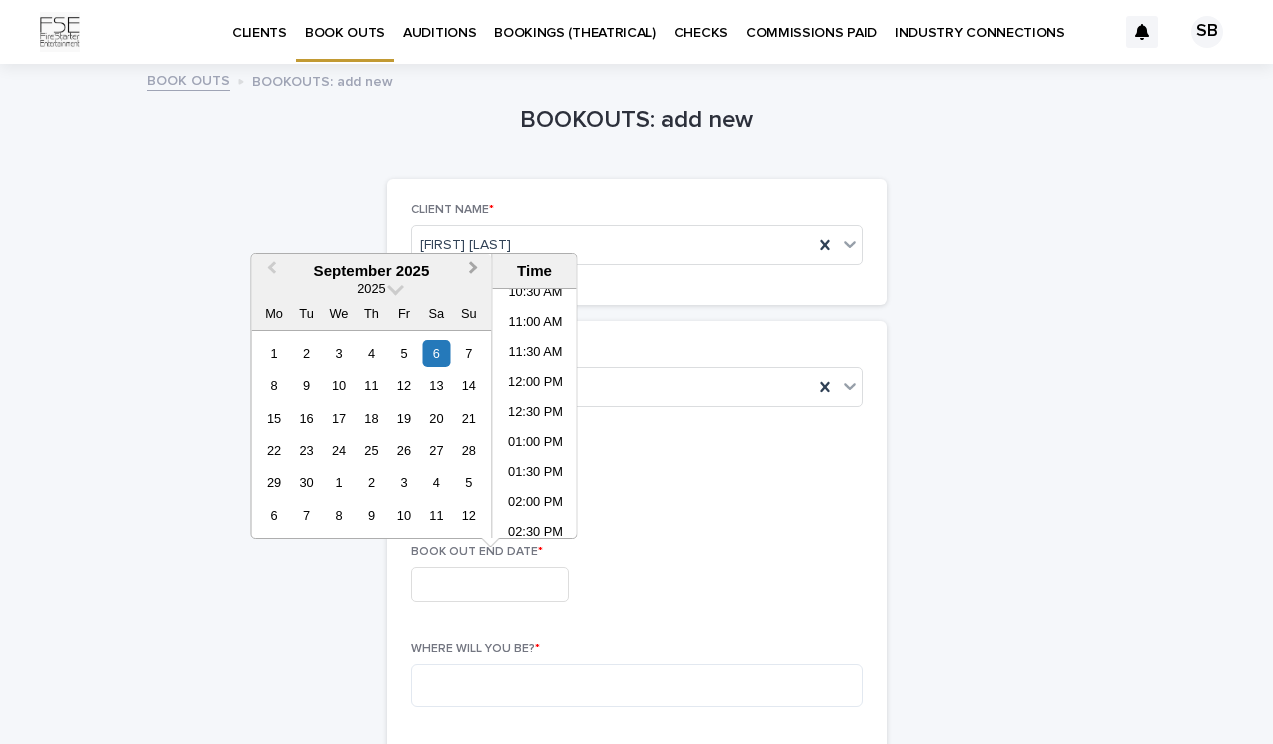click on "Next Month" at bounding box center (476, 272) 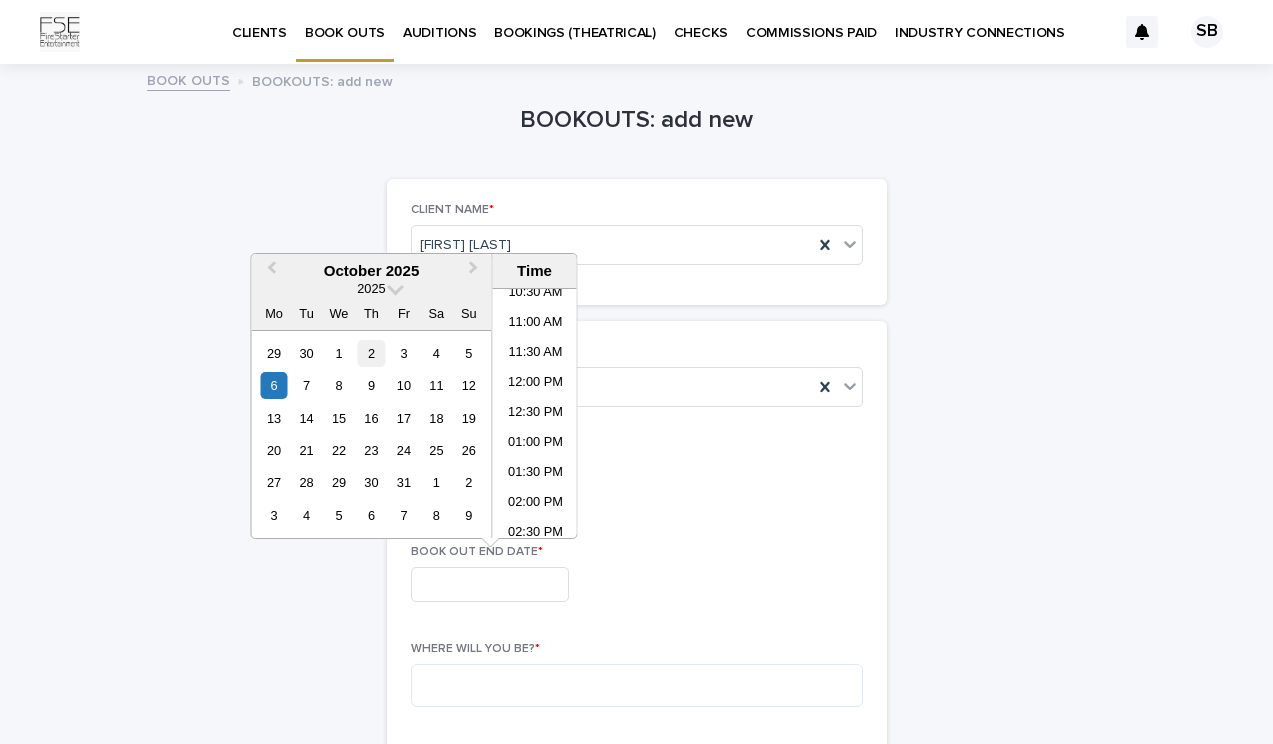 click on "2" at bounding box center (371, 353) 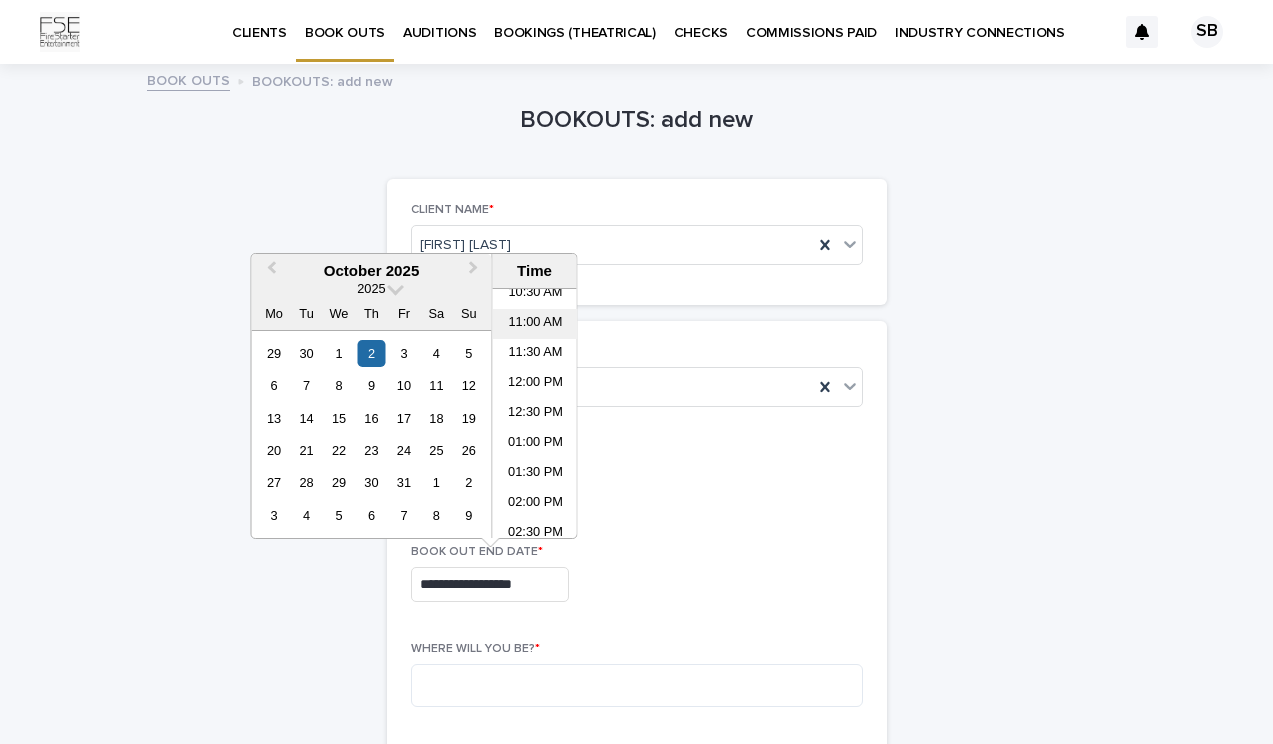click on "11:00 AM" at bounding box center (535, 324) 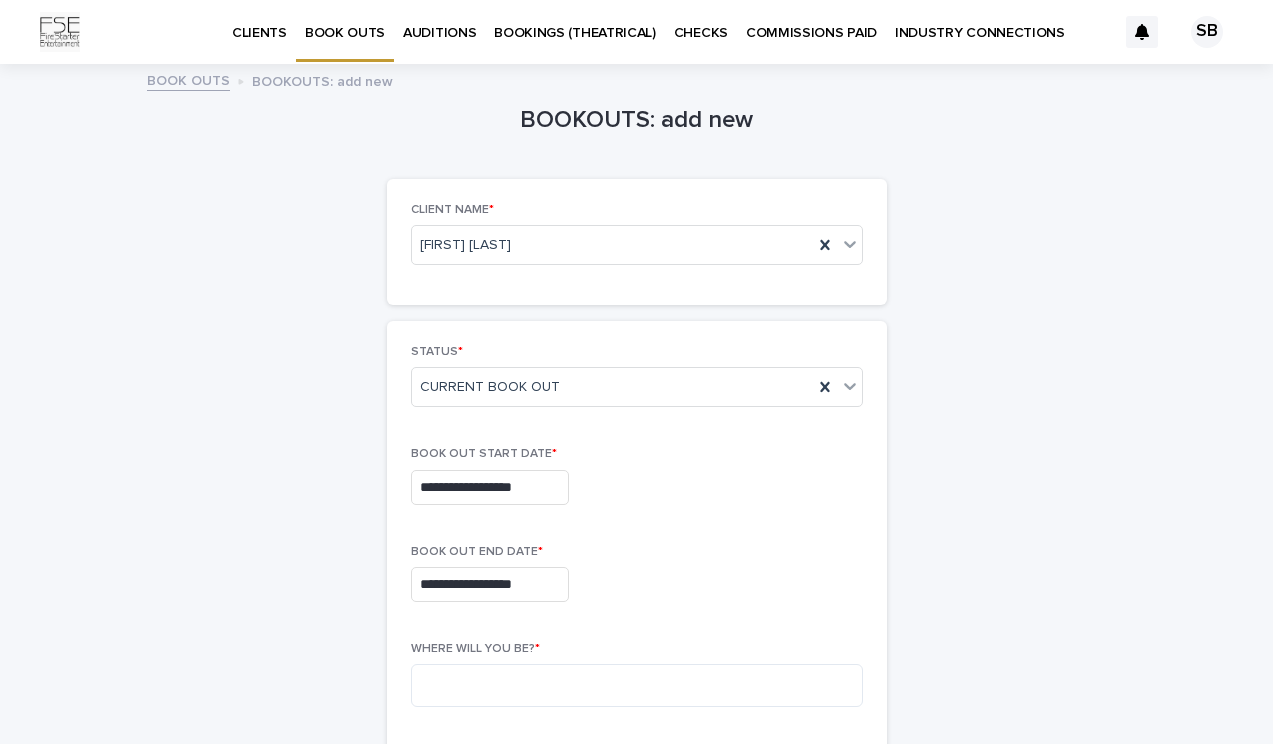 type on "**********" 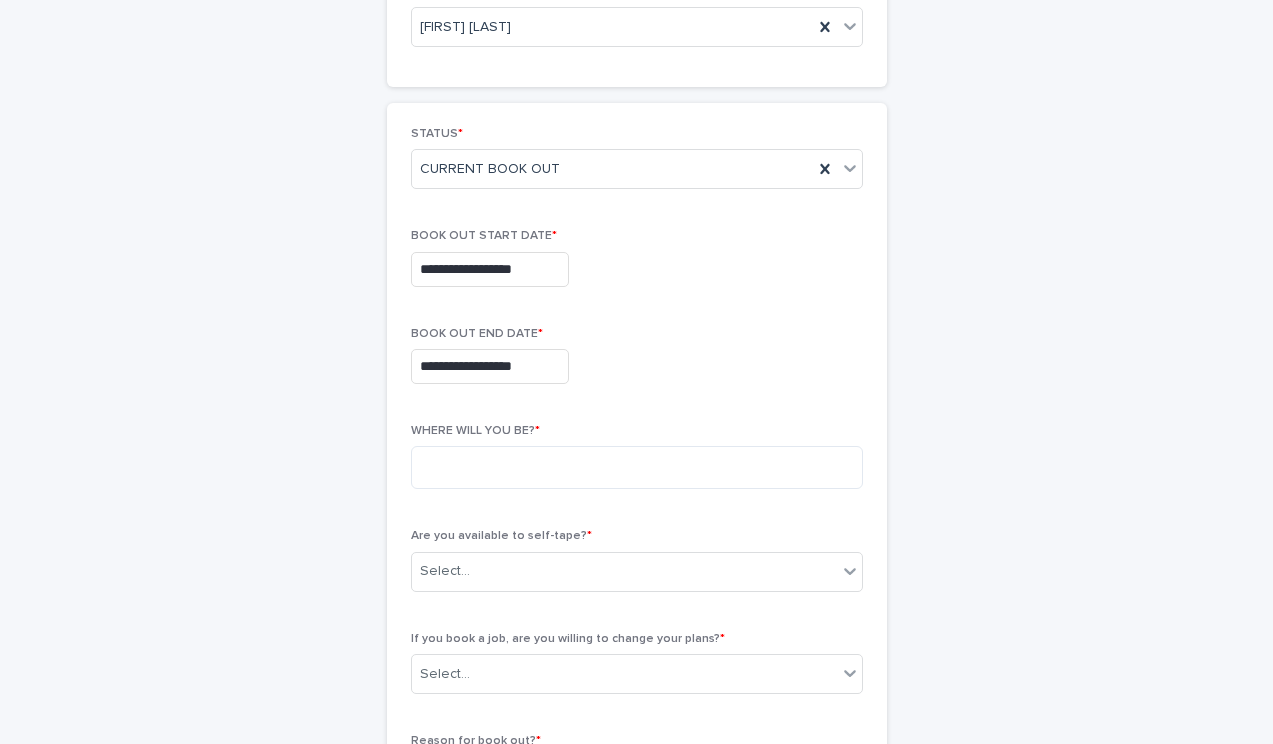scroll, scrollTop: 221, scrollLeft: 0, axis: vertical 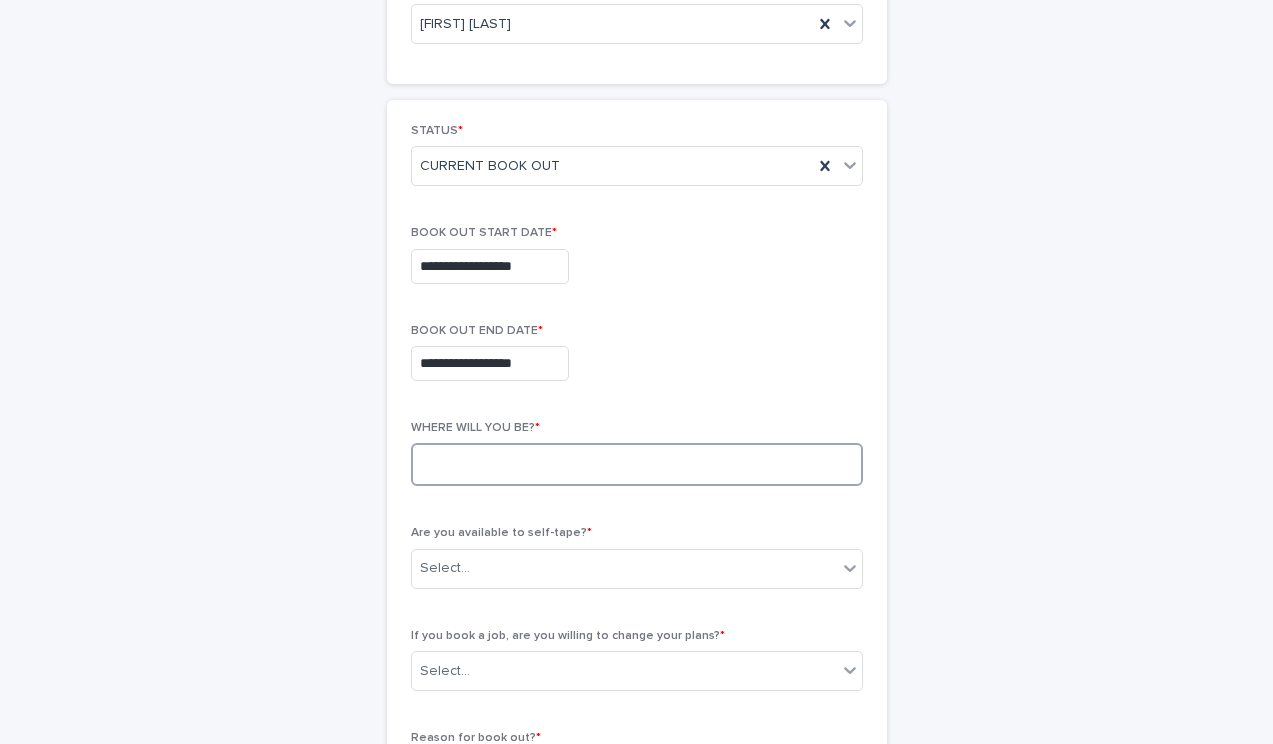 click at bounding box center [637, 464] 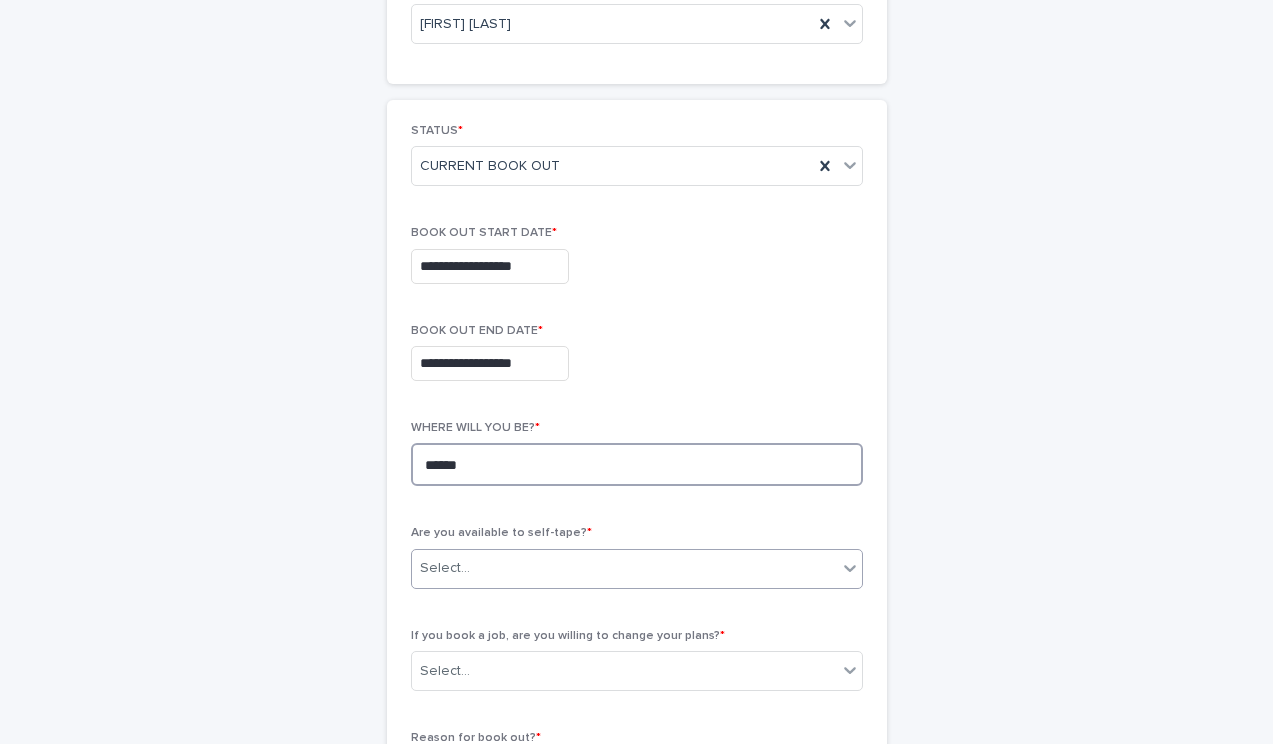 type on "******" 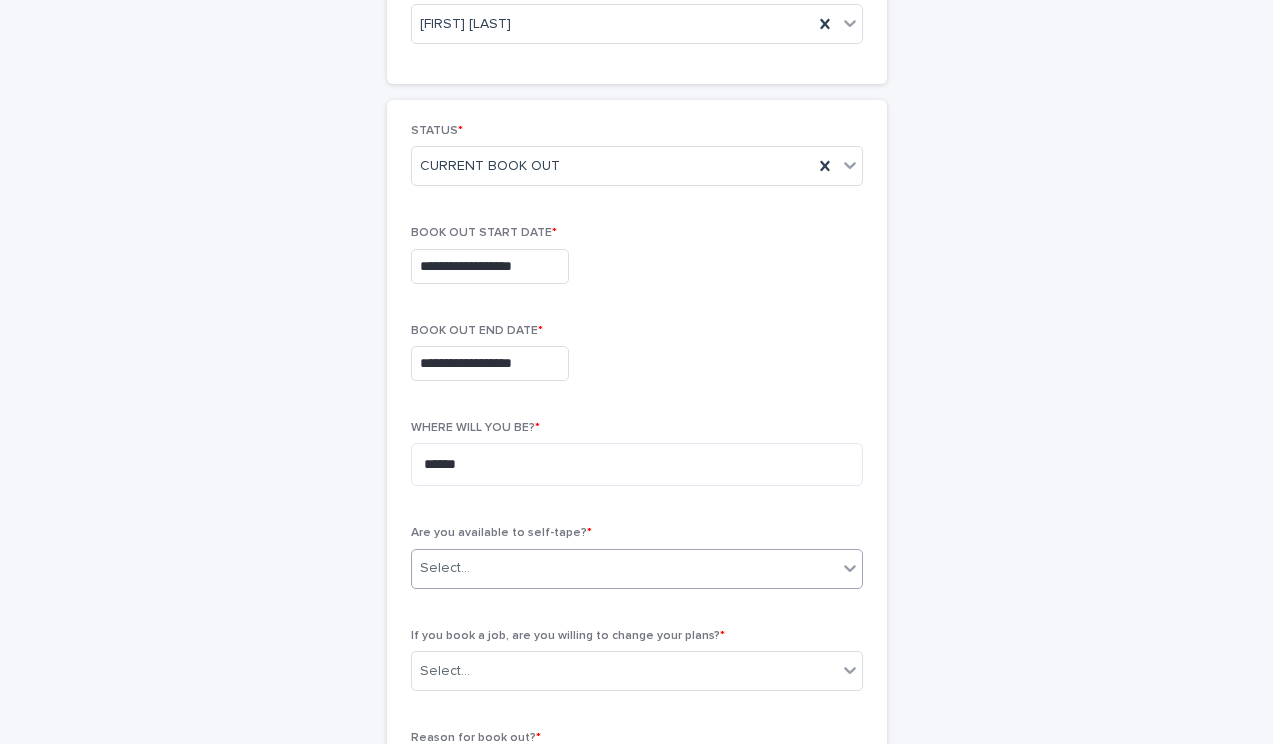click on "Select..." at bounding box center [624, 568] 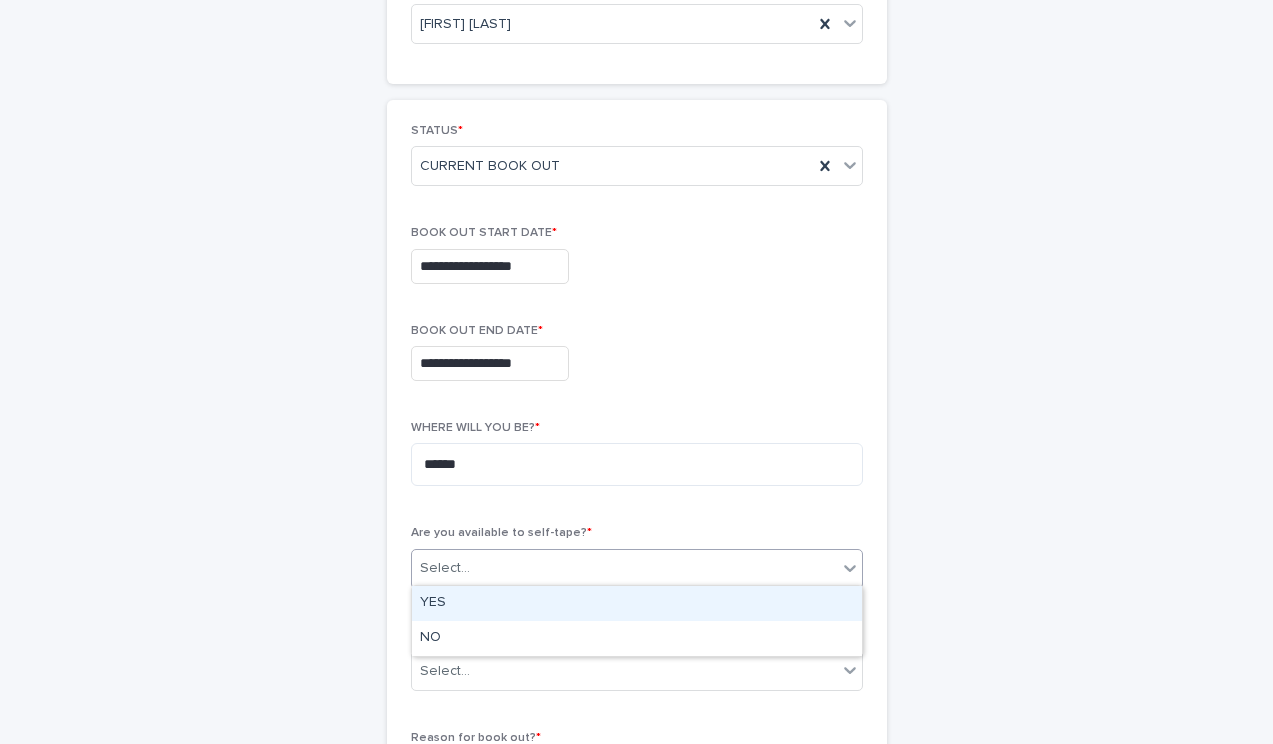 click on "YES" at bounding box center [637, 603] 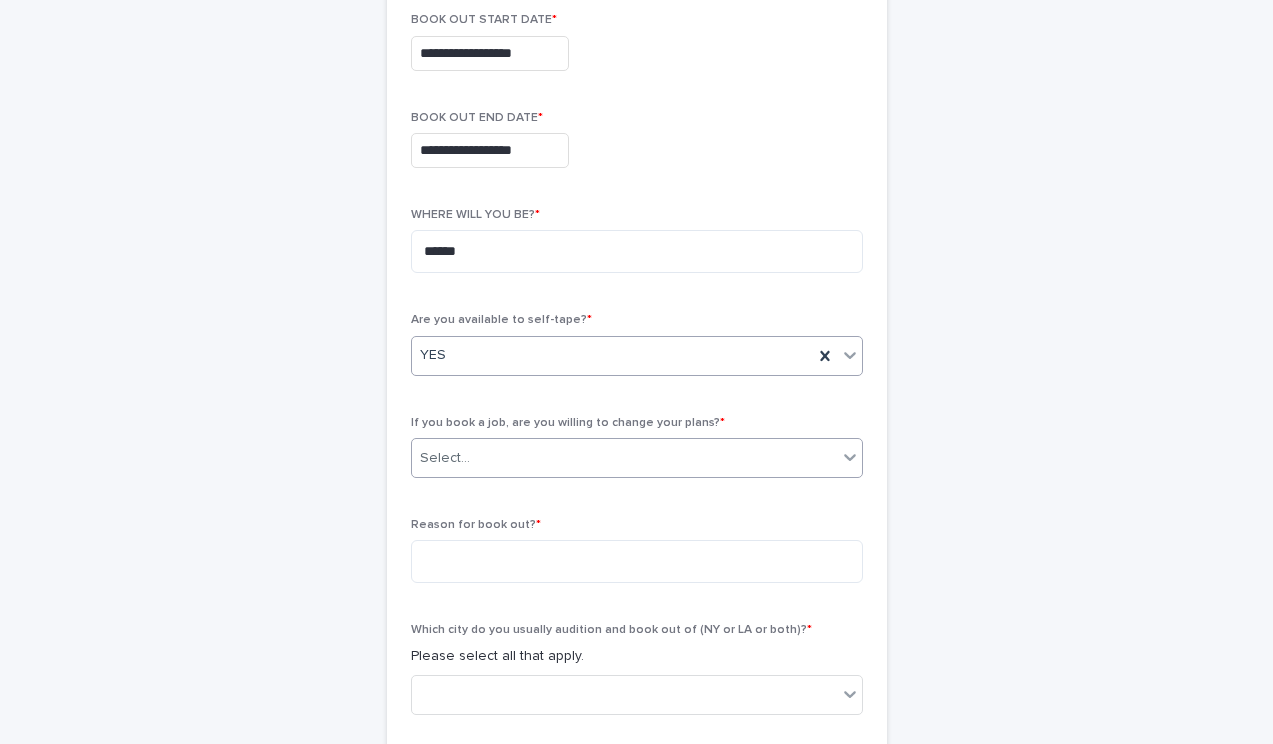 scroll, scrollTop: 433, scrollLeft: 0, axis: vertical 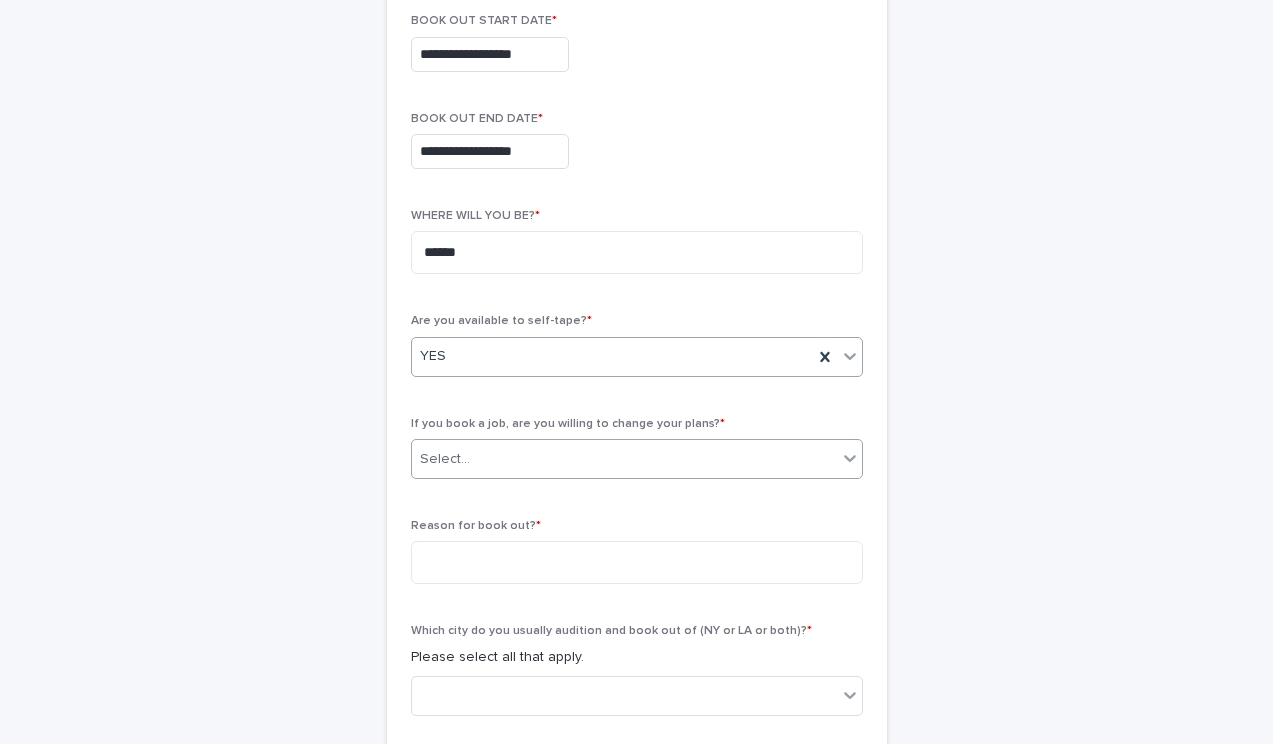 click on "Select..." at bounding box center [624, 459] 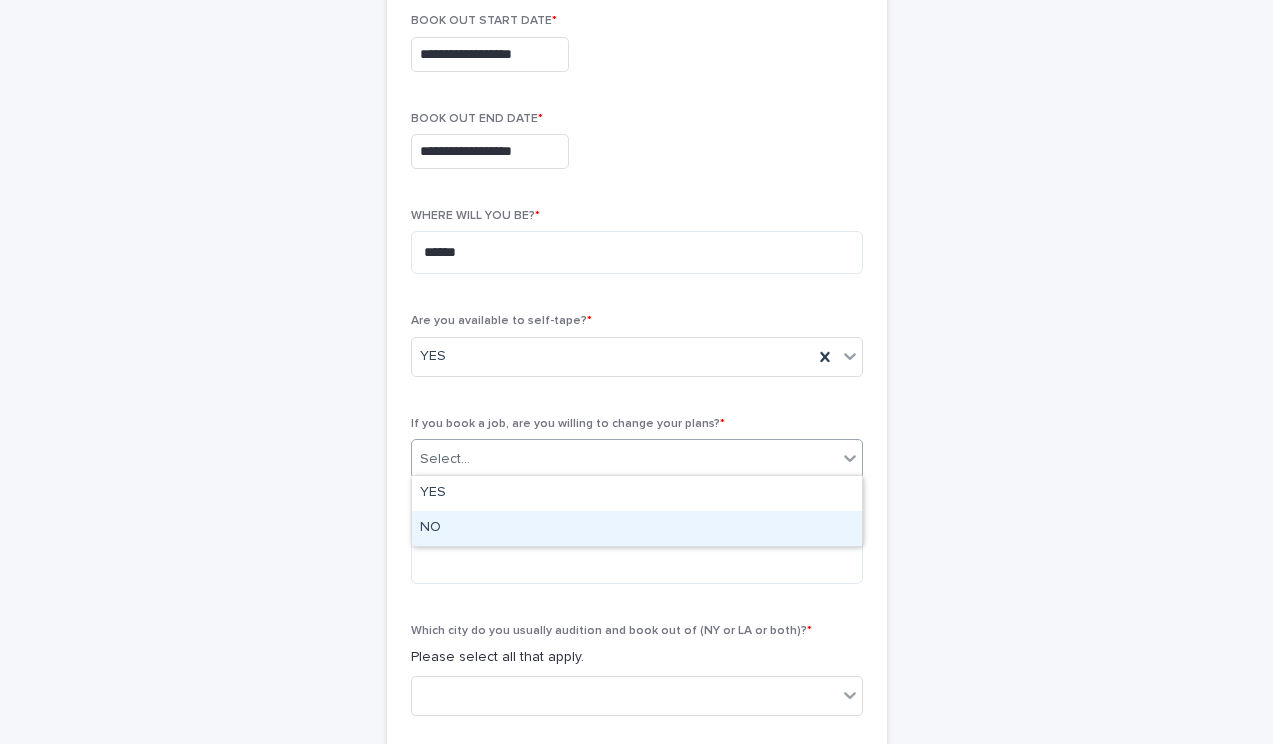 click on "NO" at bounding box center [637, 528] 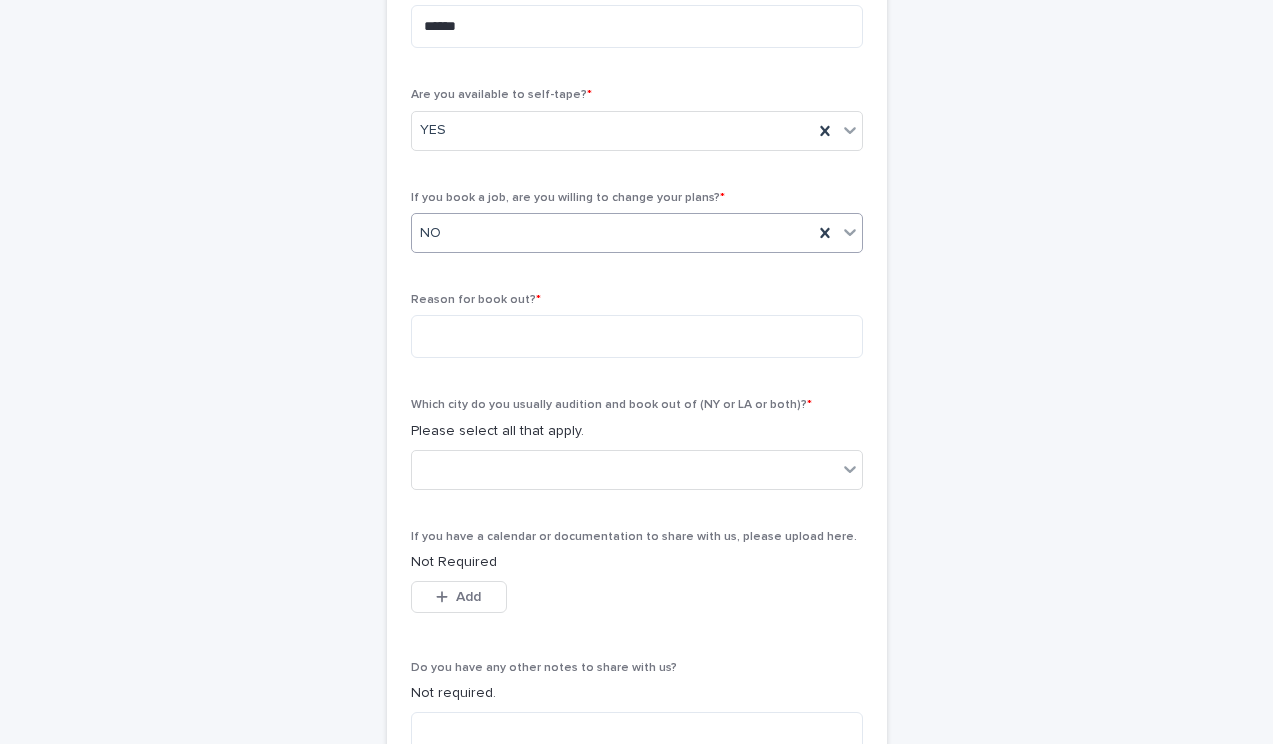 scroll, scrollTop: 666, scrollLeft: 0, axis: vertical 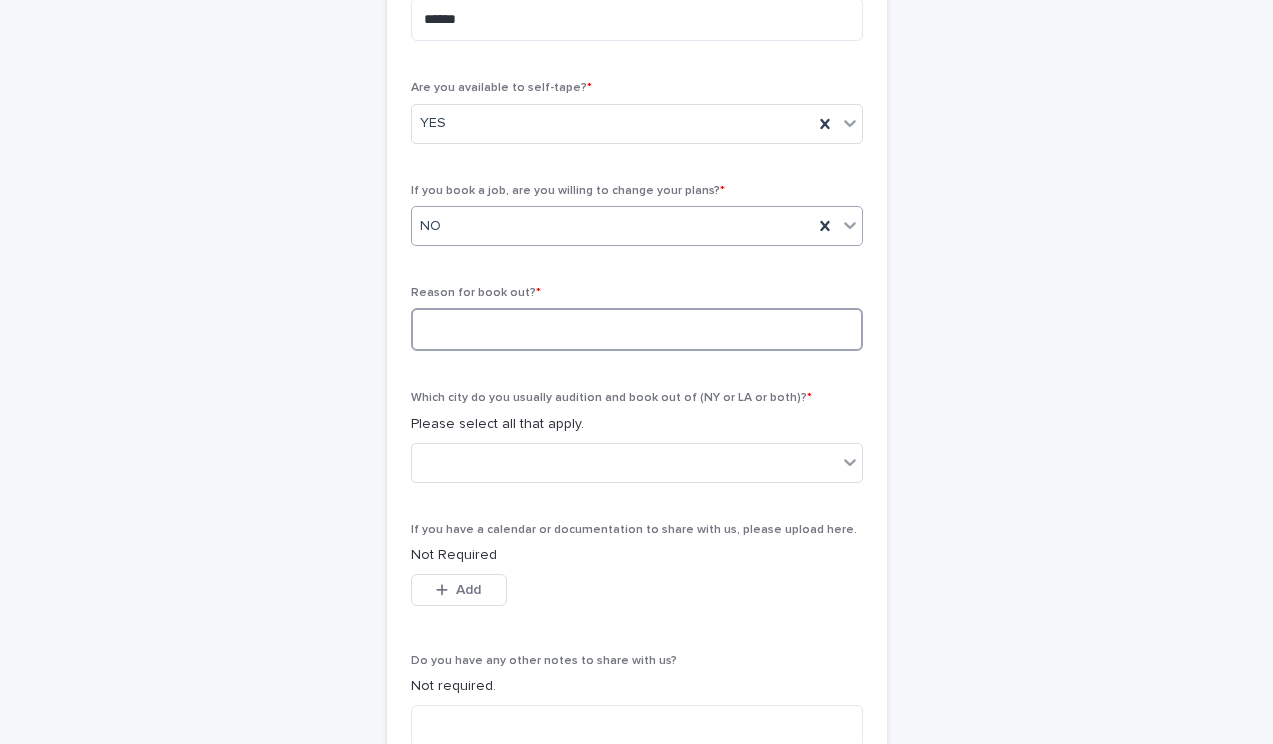 click at bounding box center (637, 329) 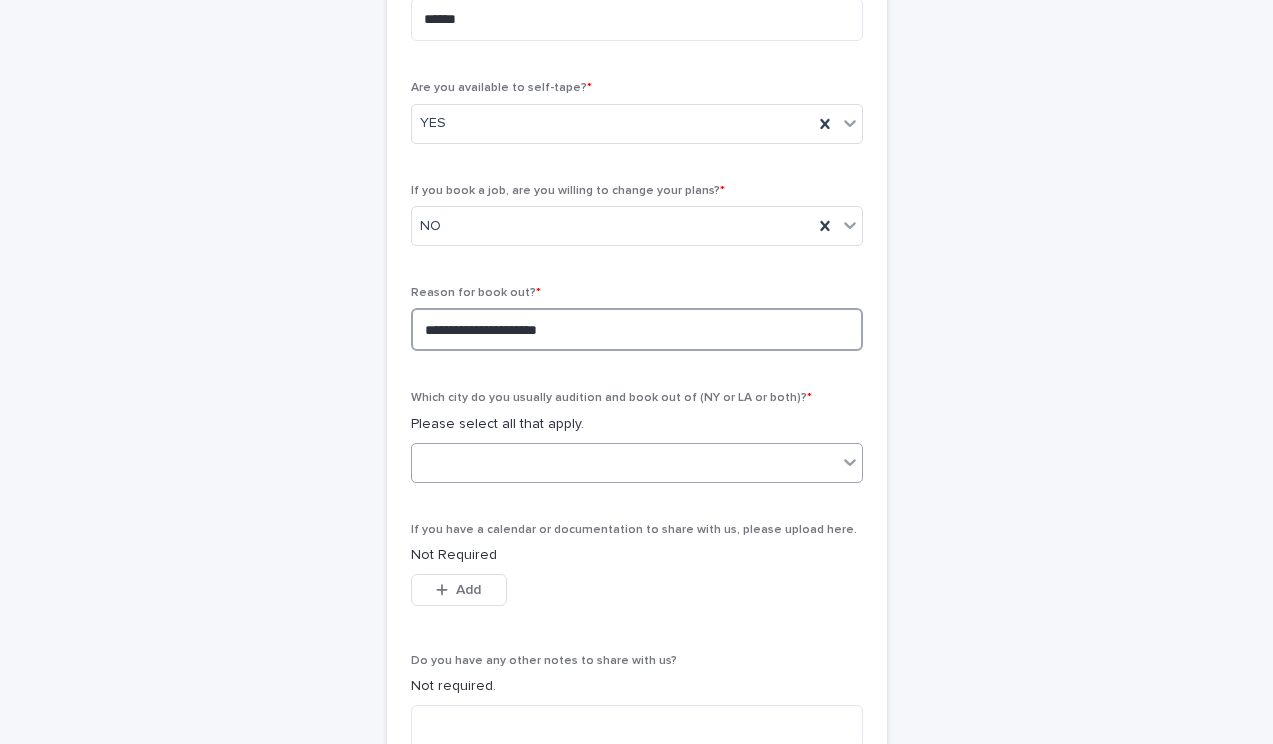 type on "**********" 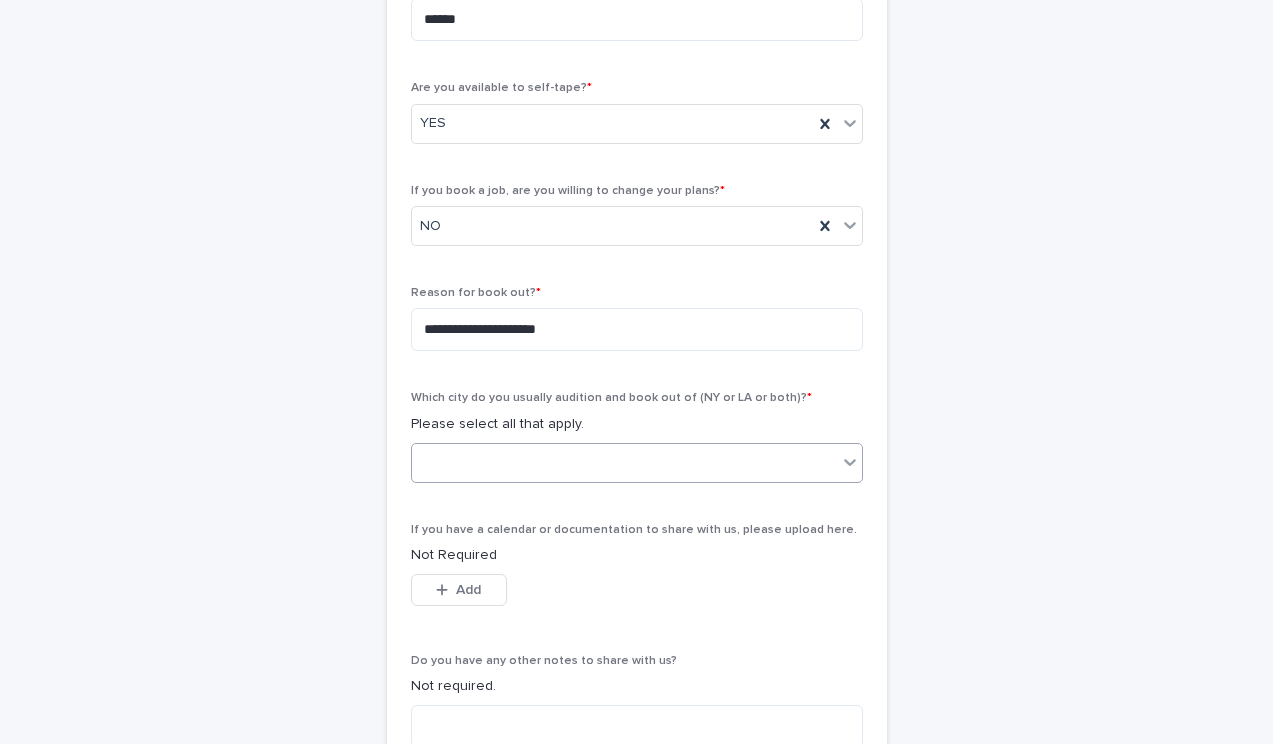 click 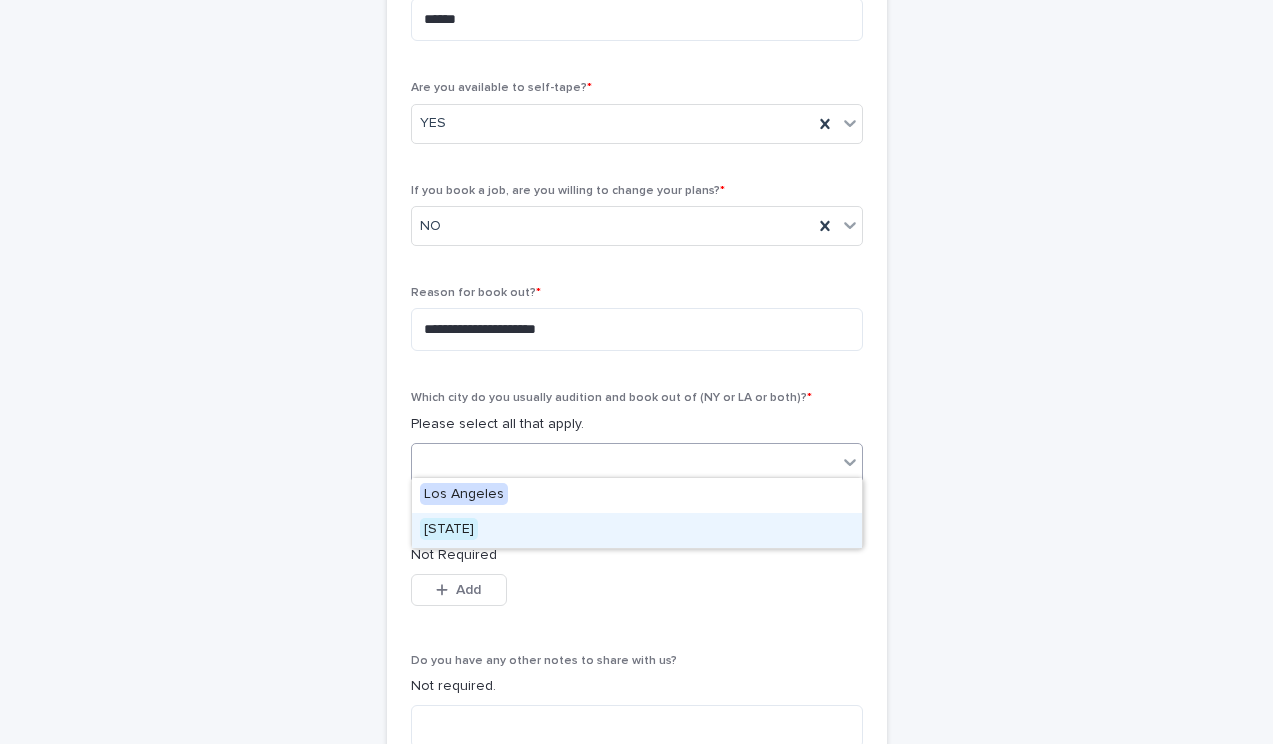 drag, startPoint x: 466, startPoint y: 527, endPoint x: 505, endPoint y: 517, distance: 40.261642 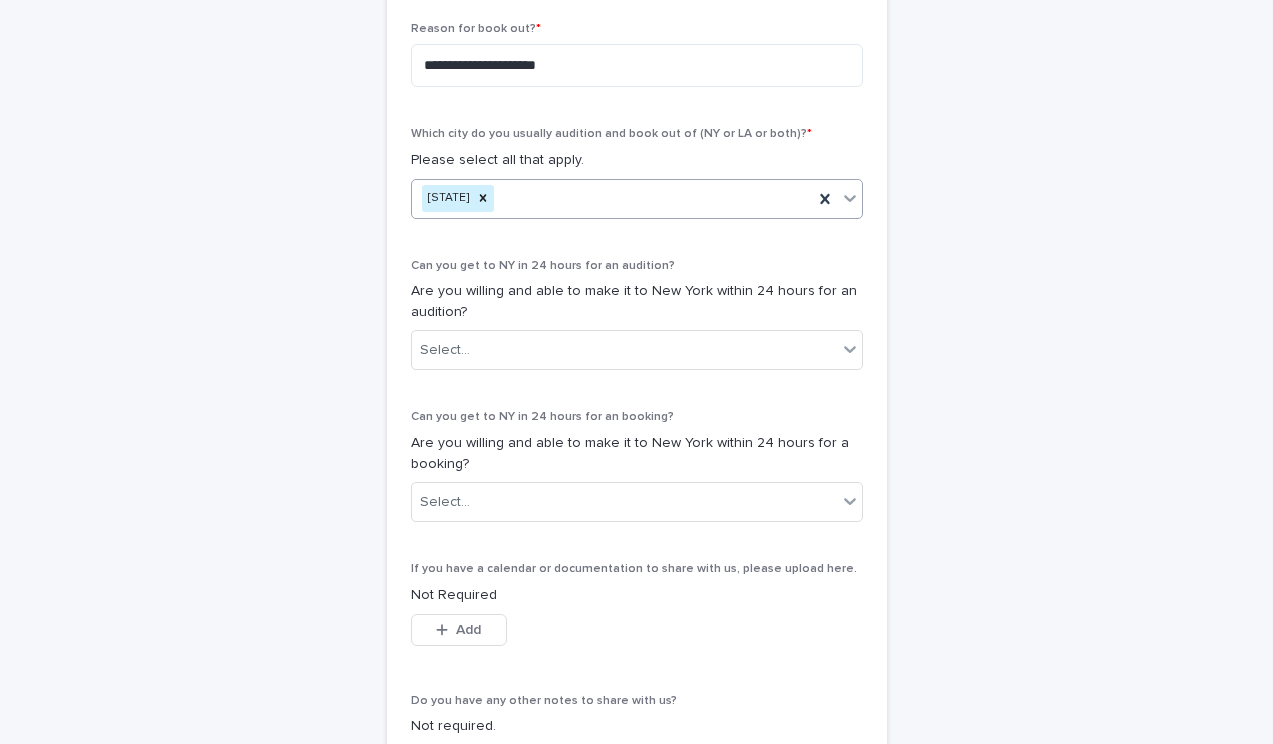 scroll, scrollTop: 932, scrollLeft: 0, axis: vertical 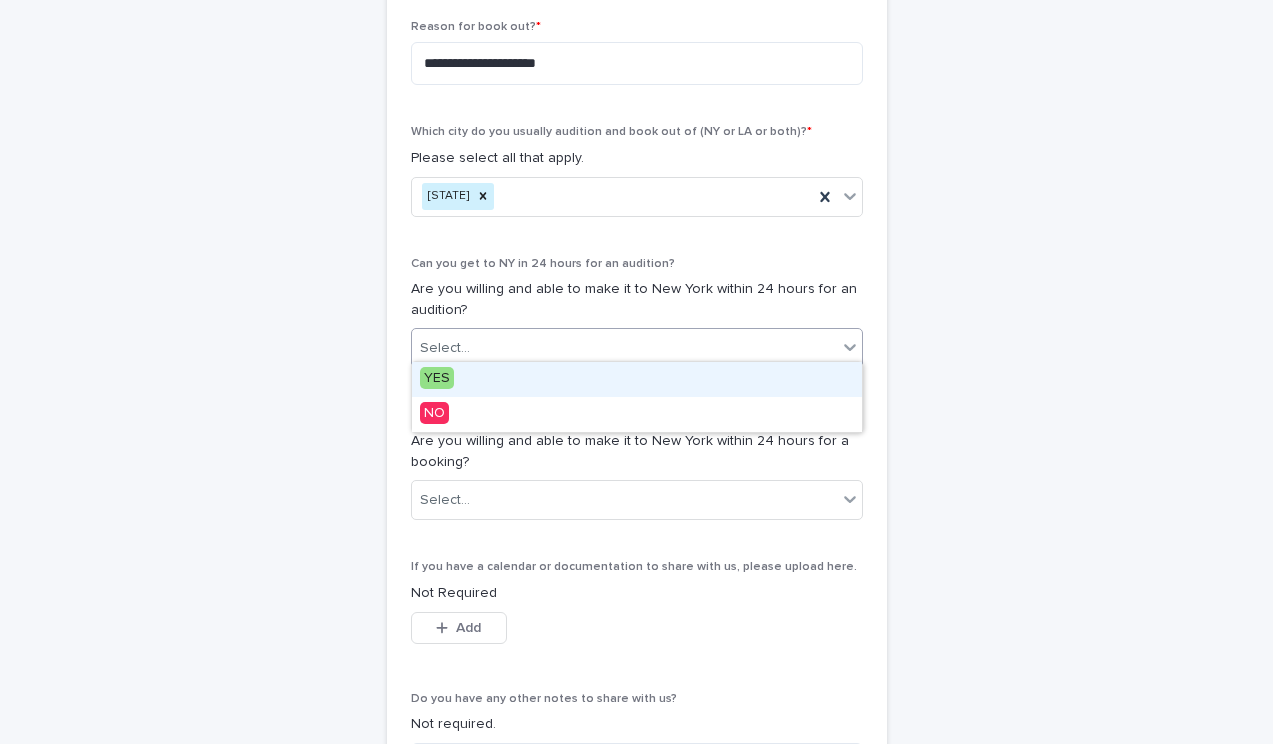 click 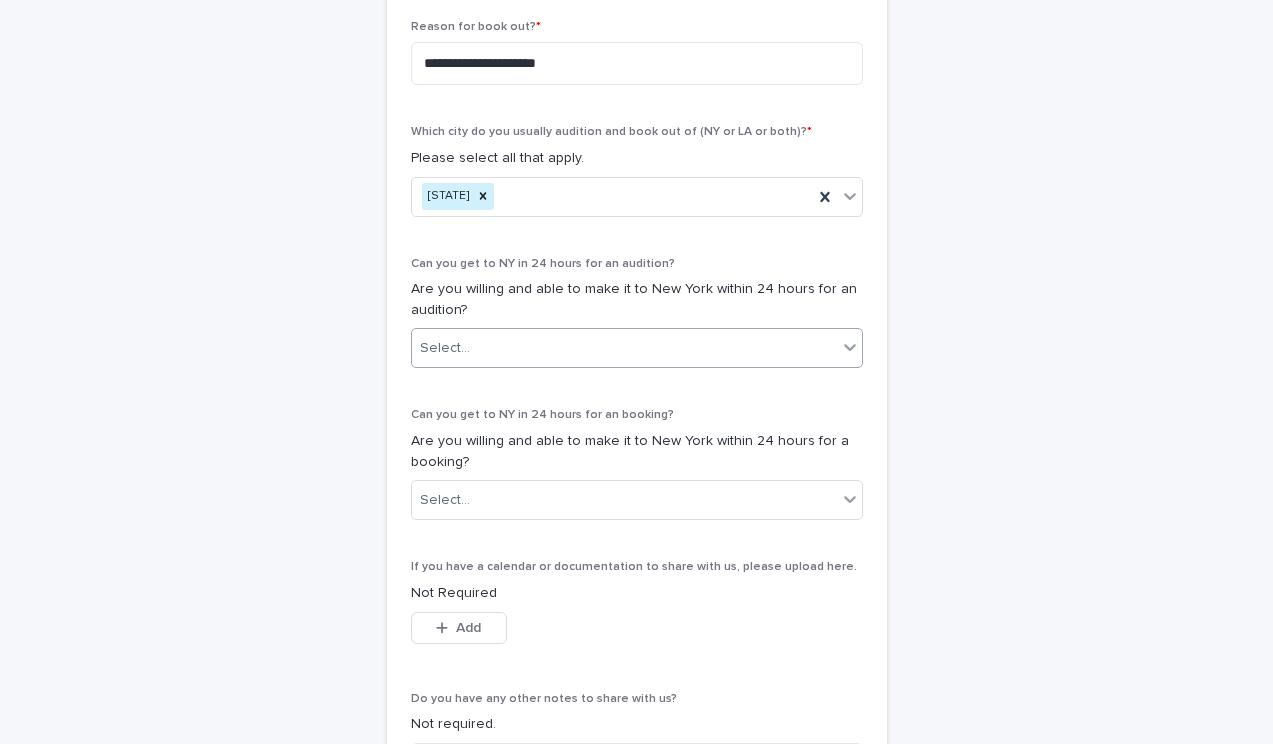 click 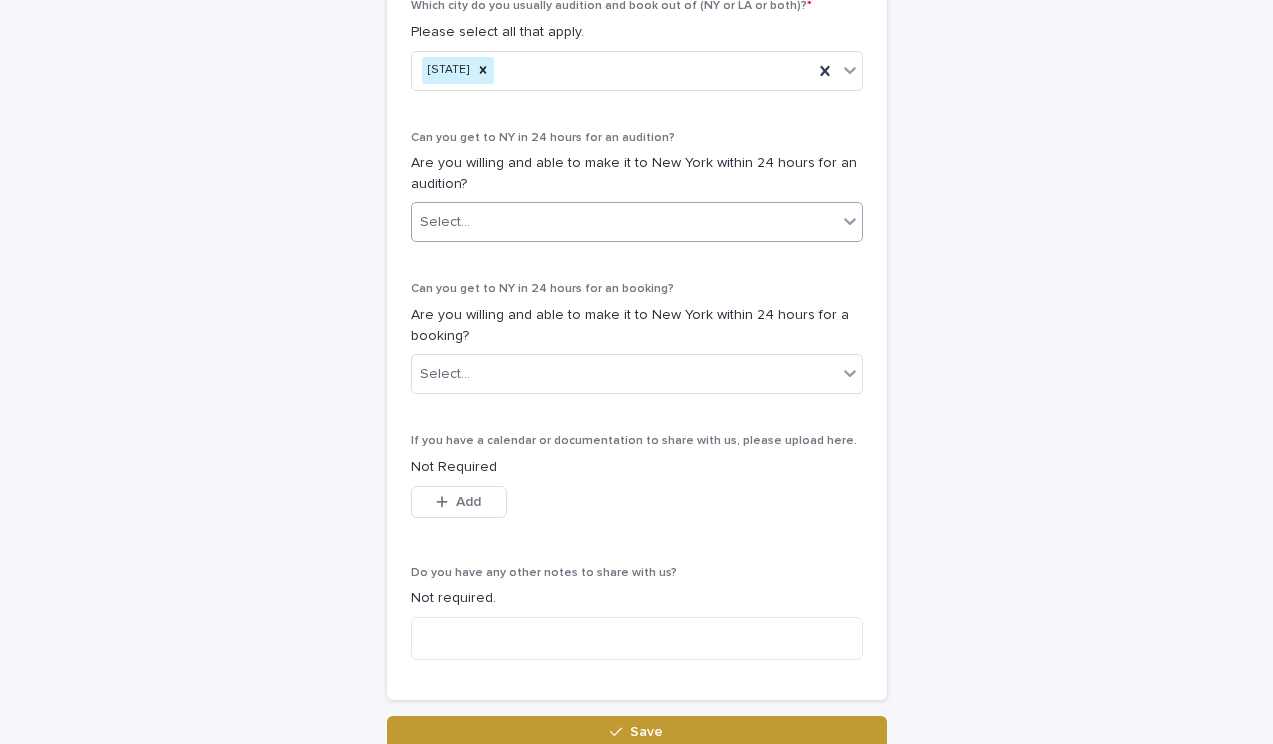 scroll, scrollTop: 1067, scrollLeft: 0, axis: vertical 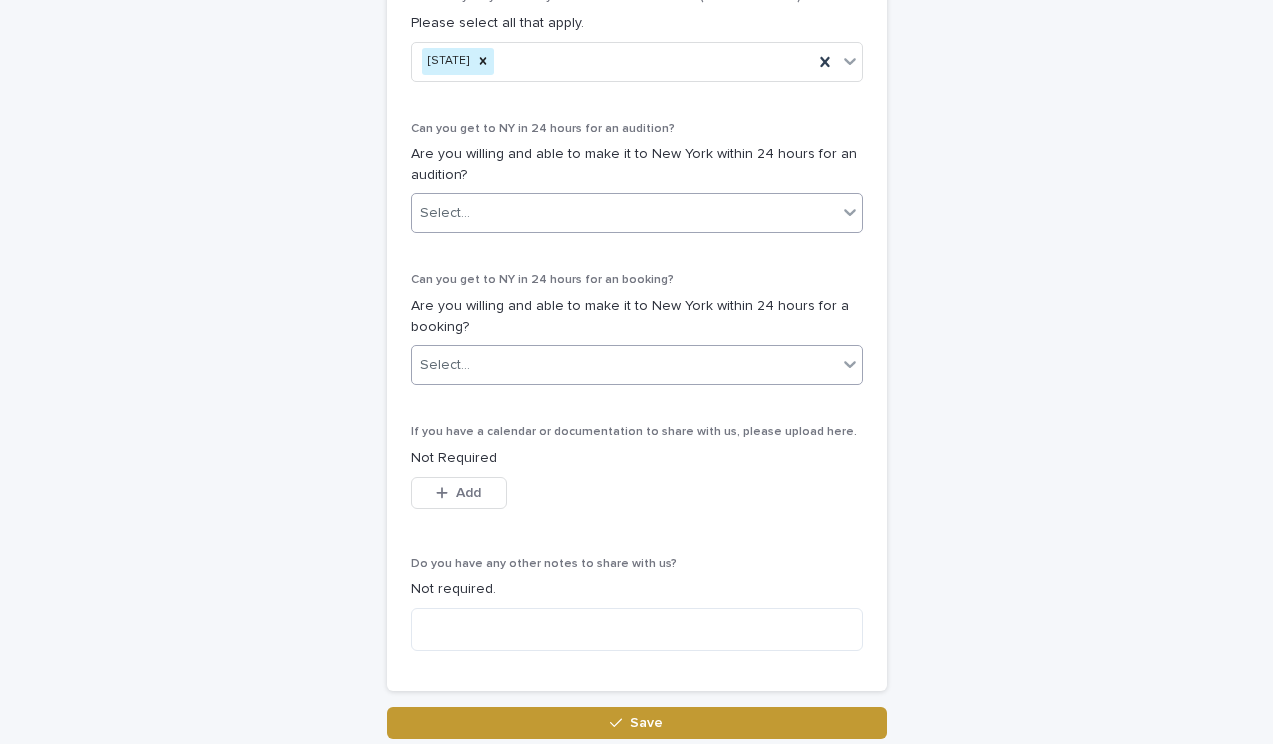 click 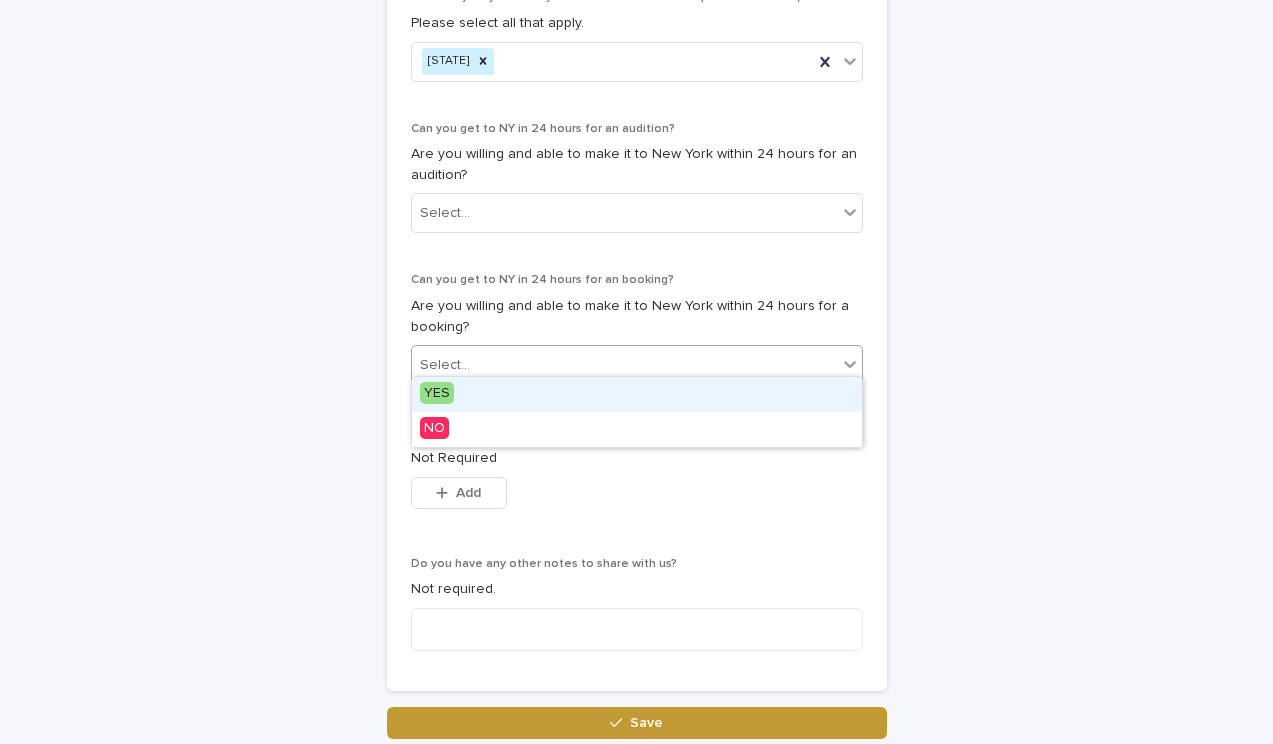 click on "YES" at bounding box center (437, 393) 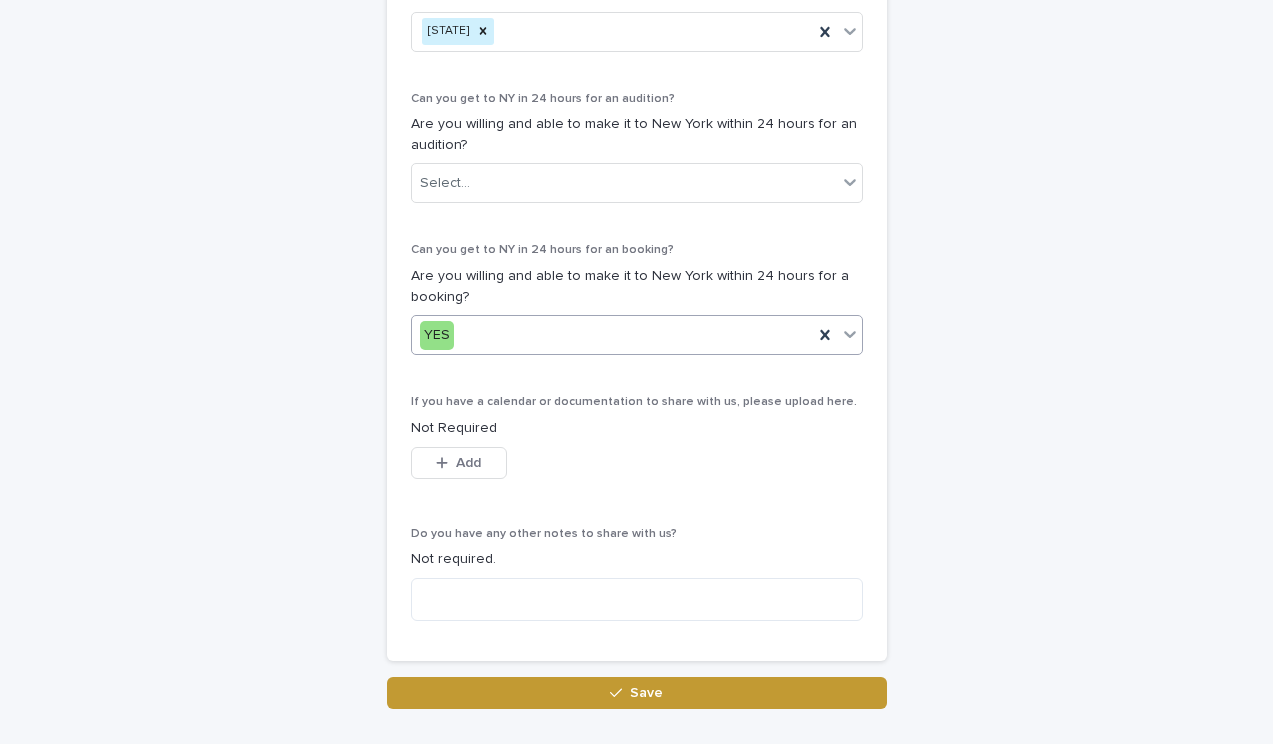 scroll, scrollTop: 1109, scrollLeft: 0, axis: vertical 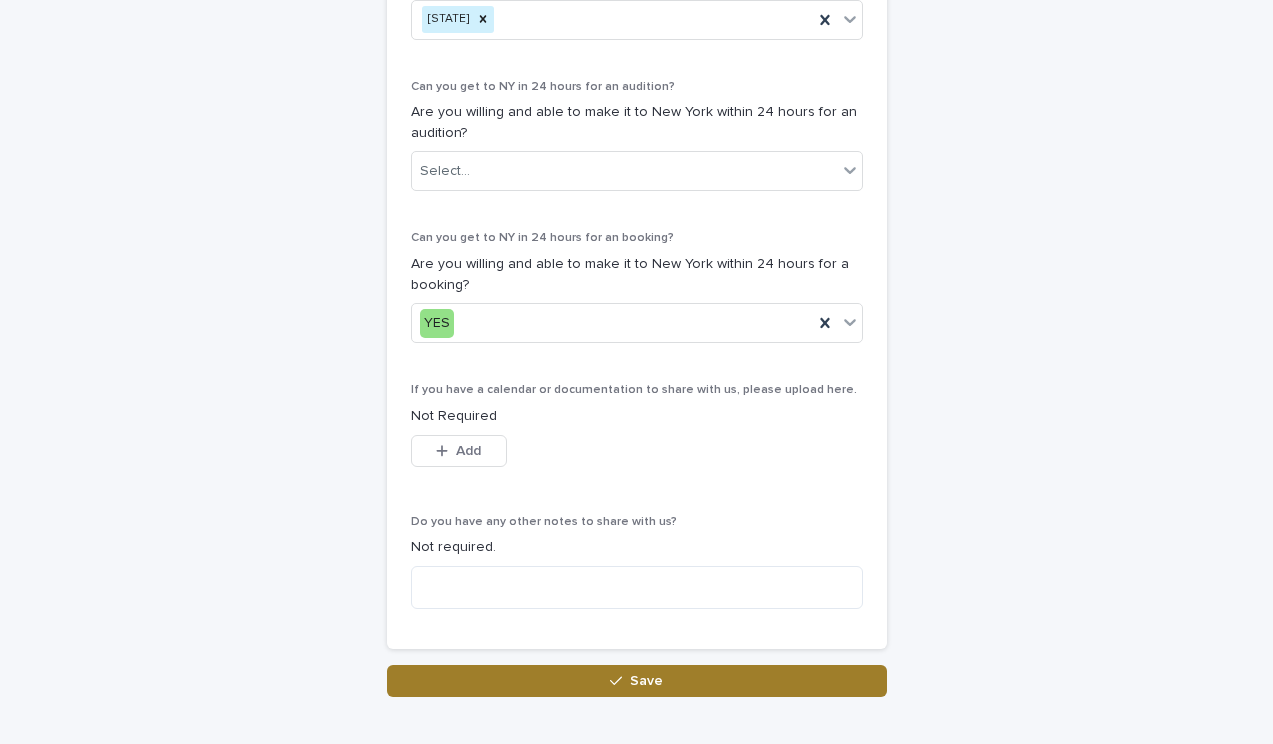 click on "Save" at bounding box center (646, 681) 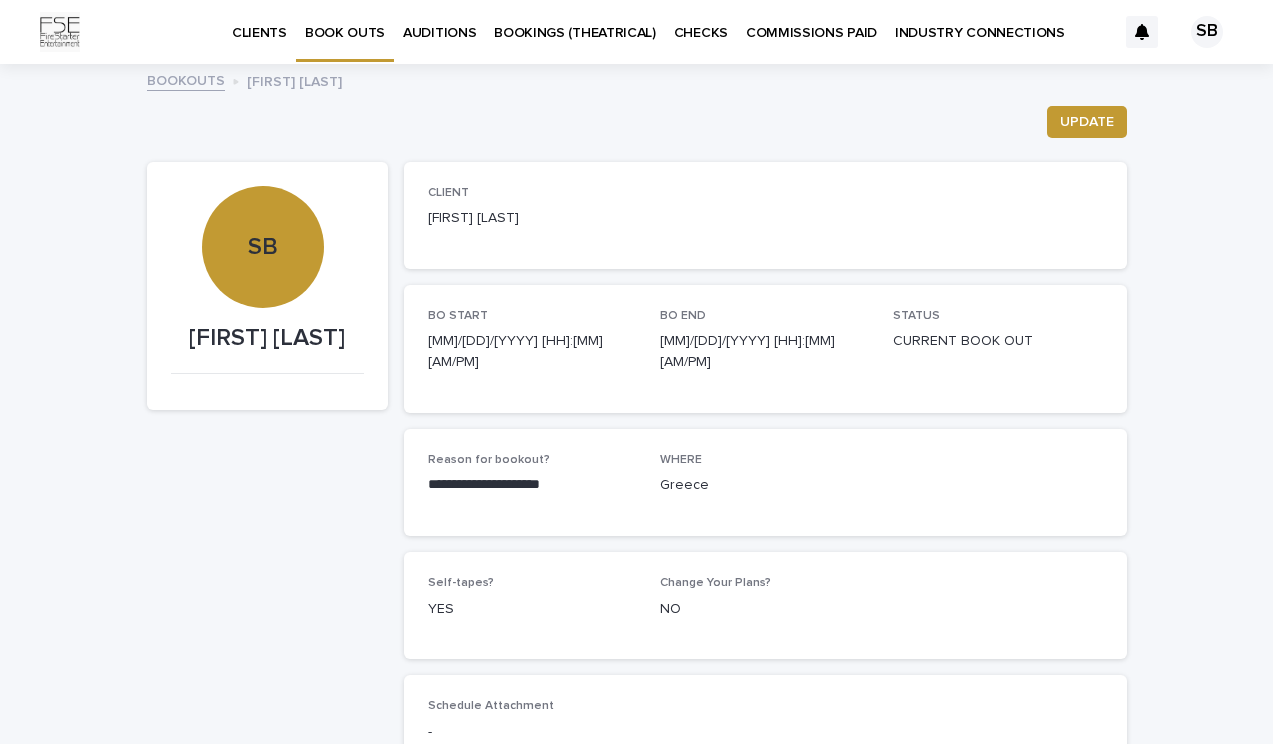 scroll, scrollTop: 0, scrollLeft: 0, axis: both 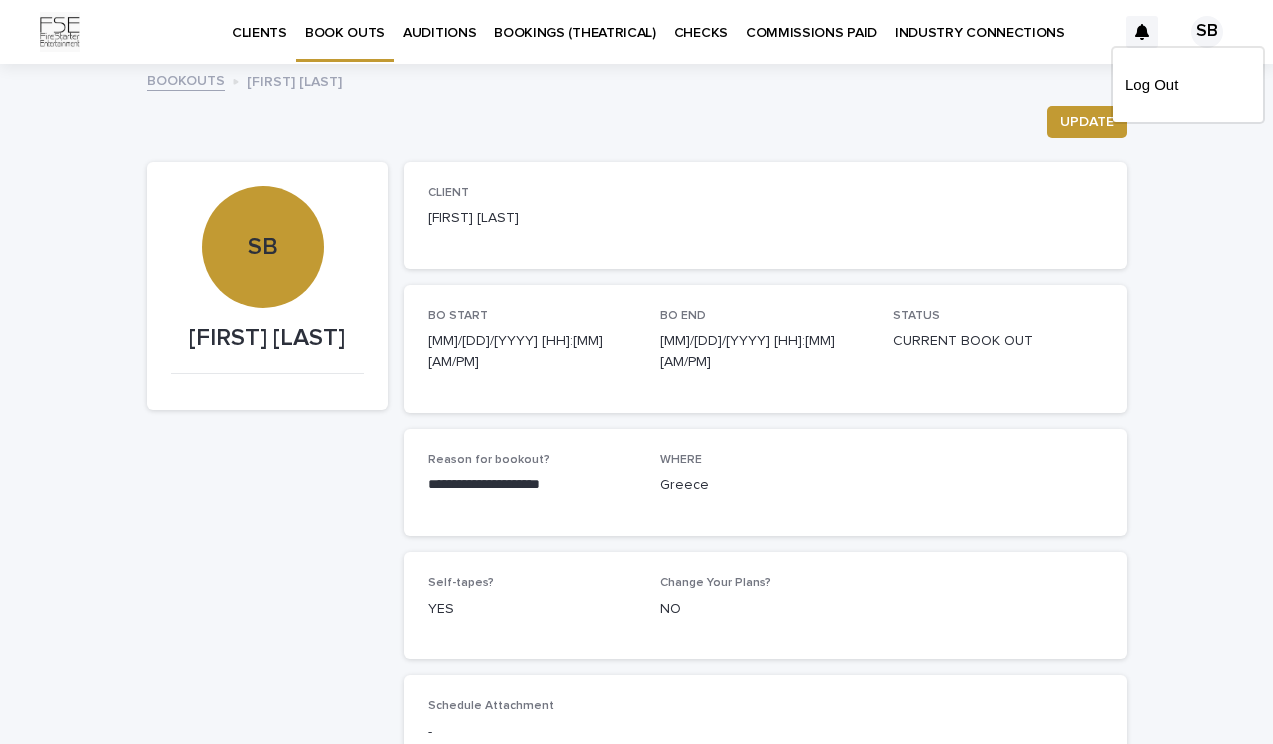click at bounding box center (636, 32) 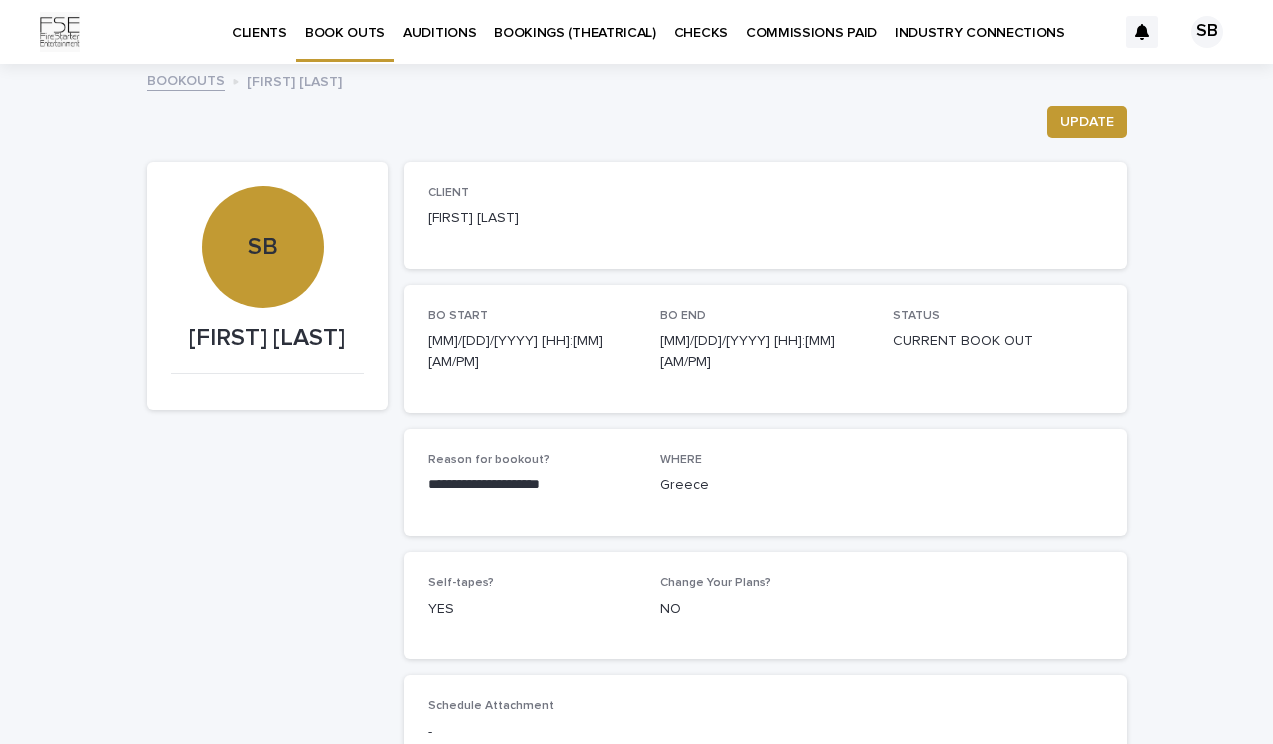 click on "INDUSTRY CONNECTIONS" at bounding box center [980, 21] 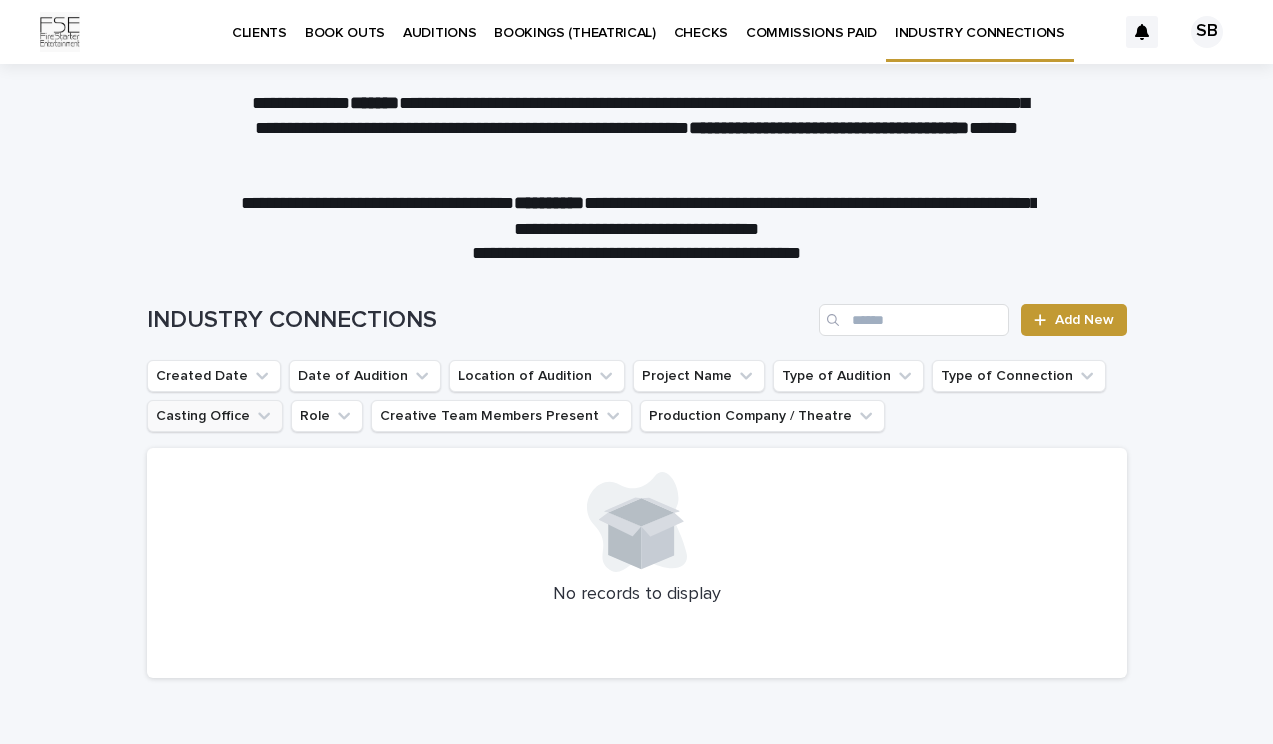 click on "Casting Office" at bounding box center (215, 416) 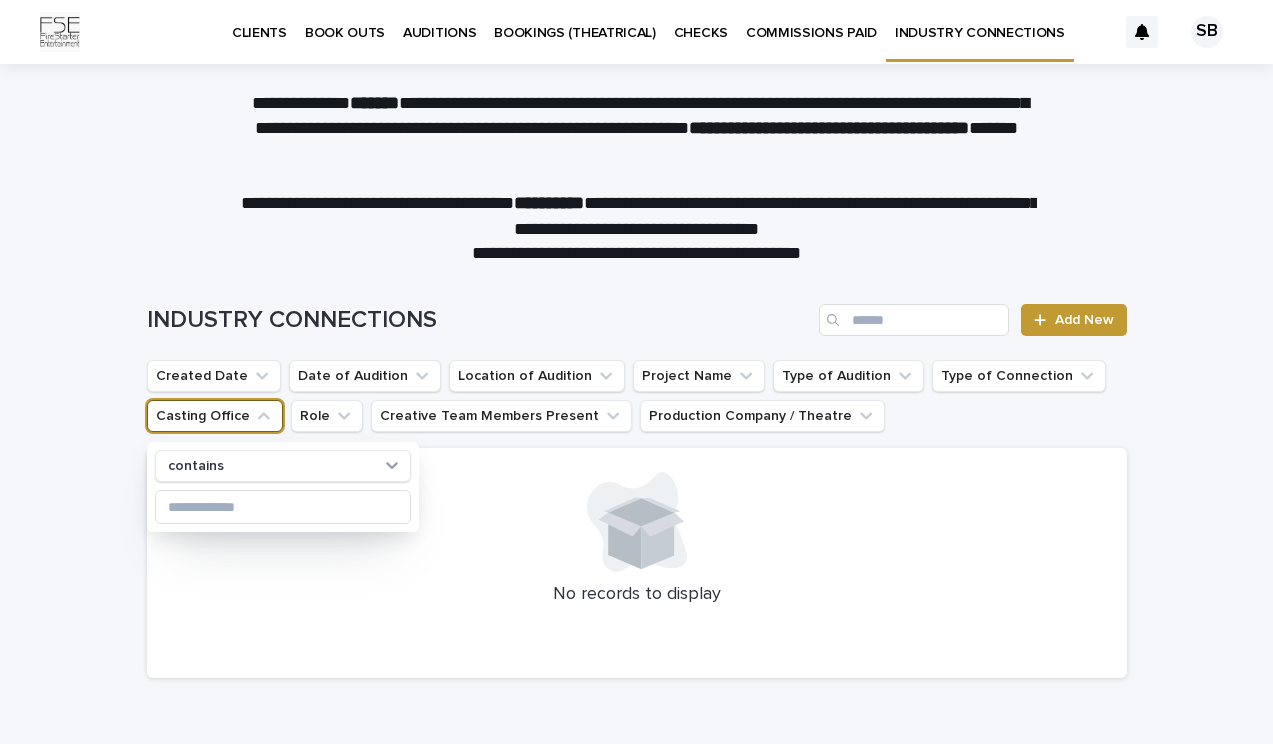 click on "Casting Office" at bounding box center [215, 416] 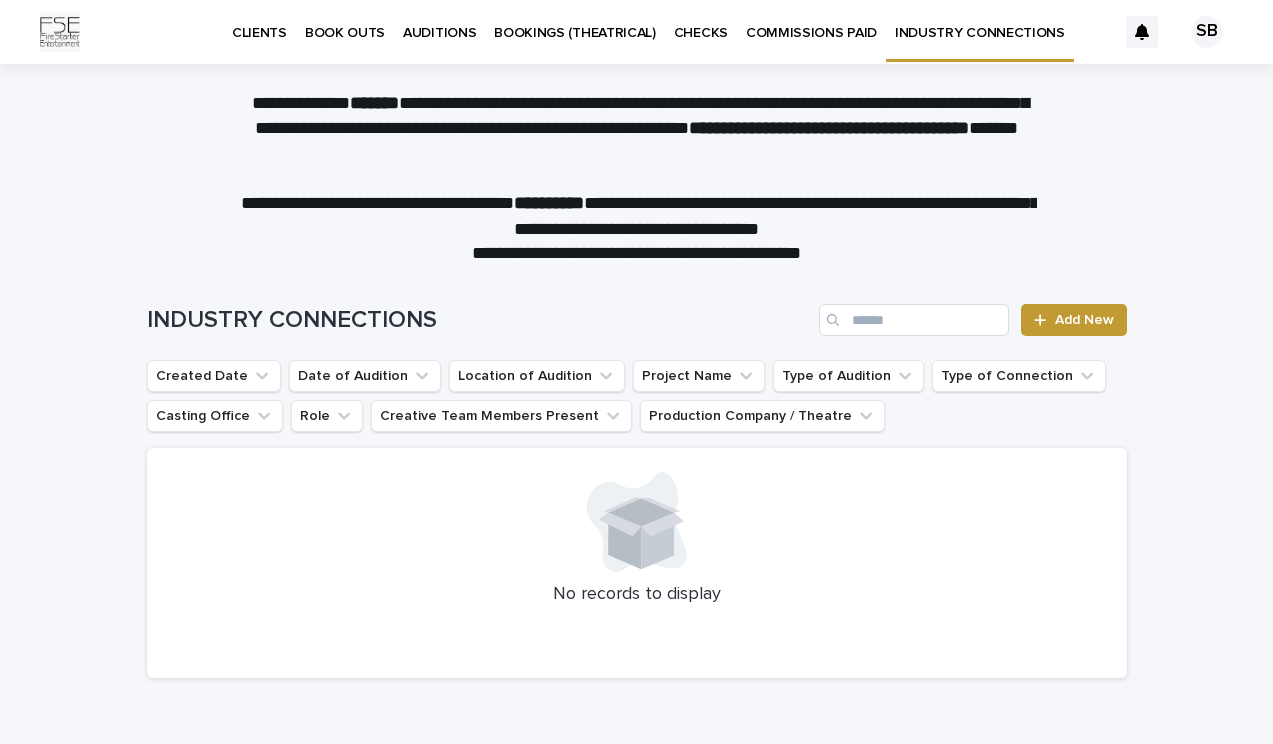 scroll, scrollTop: 0, scrollLeft: 0, axis: both 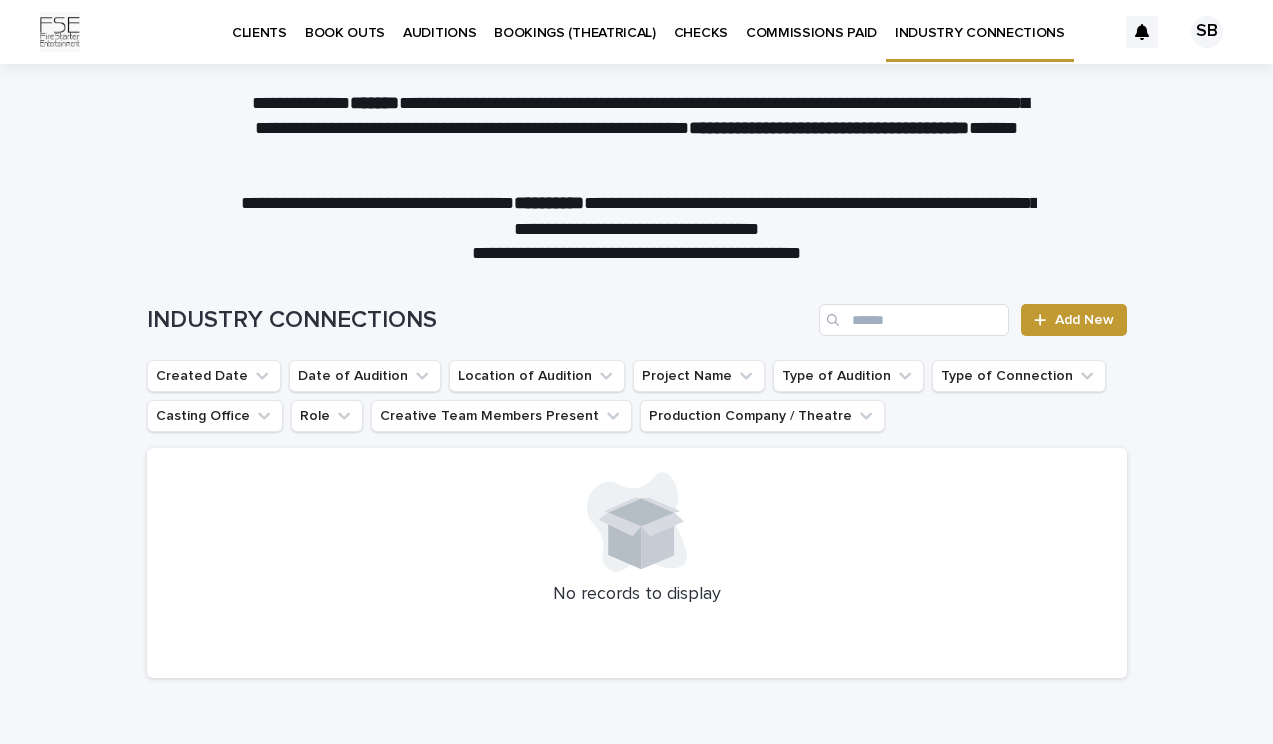 click on "CLIENTS" at bounding box center (259, 21) 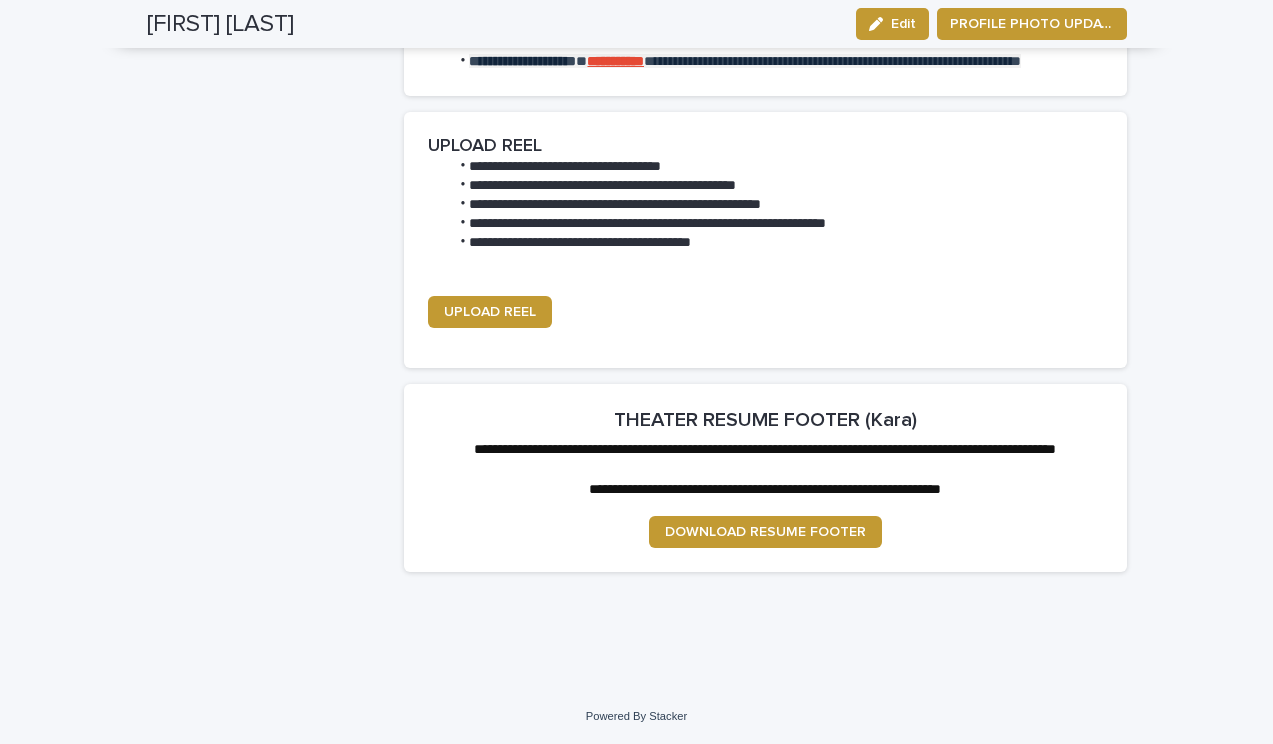 scroll, scrollTop: 2619, scrollLeft: 0, axis: vertical 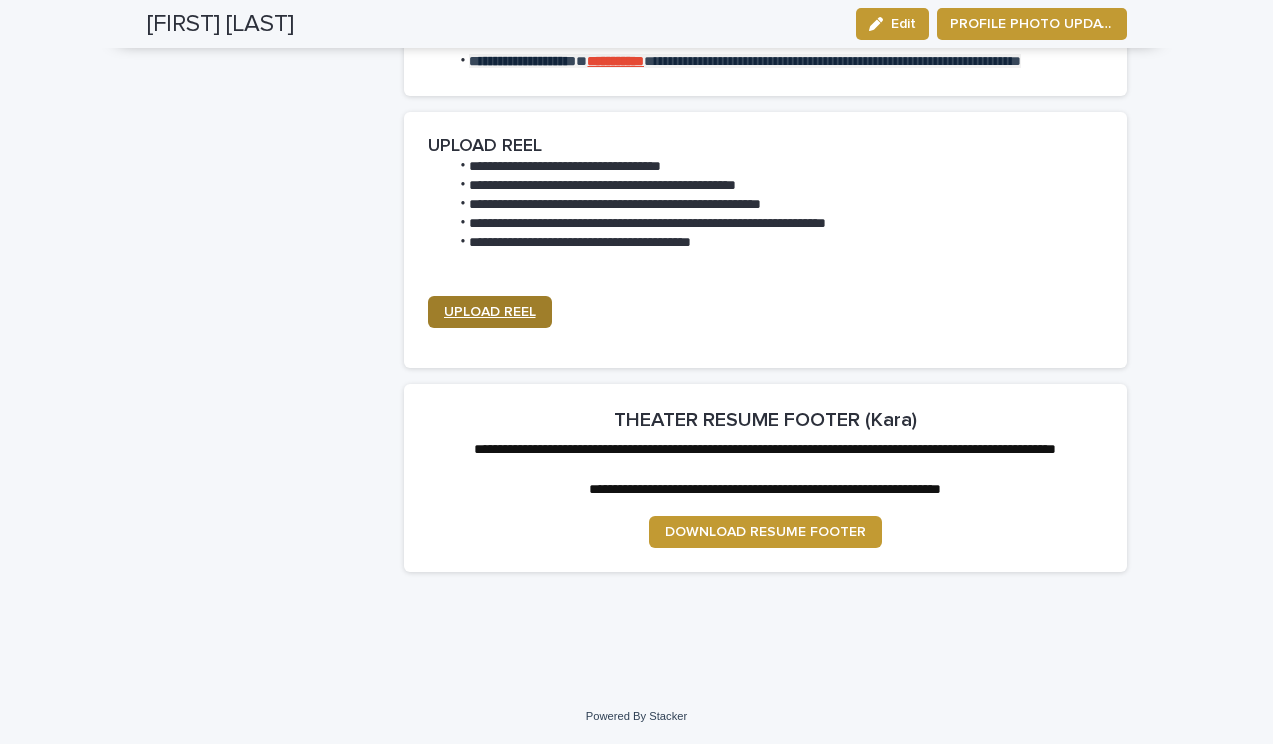 click on "UPLOAD REEL" at bounding box center [490, 312] 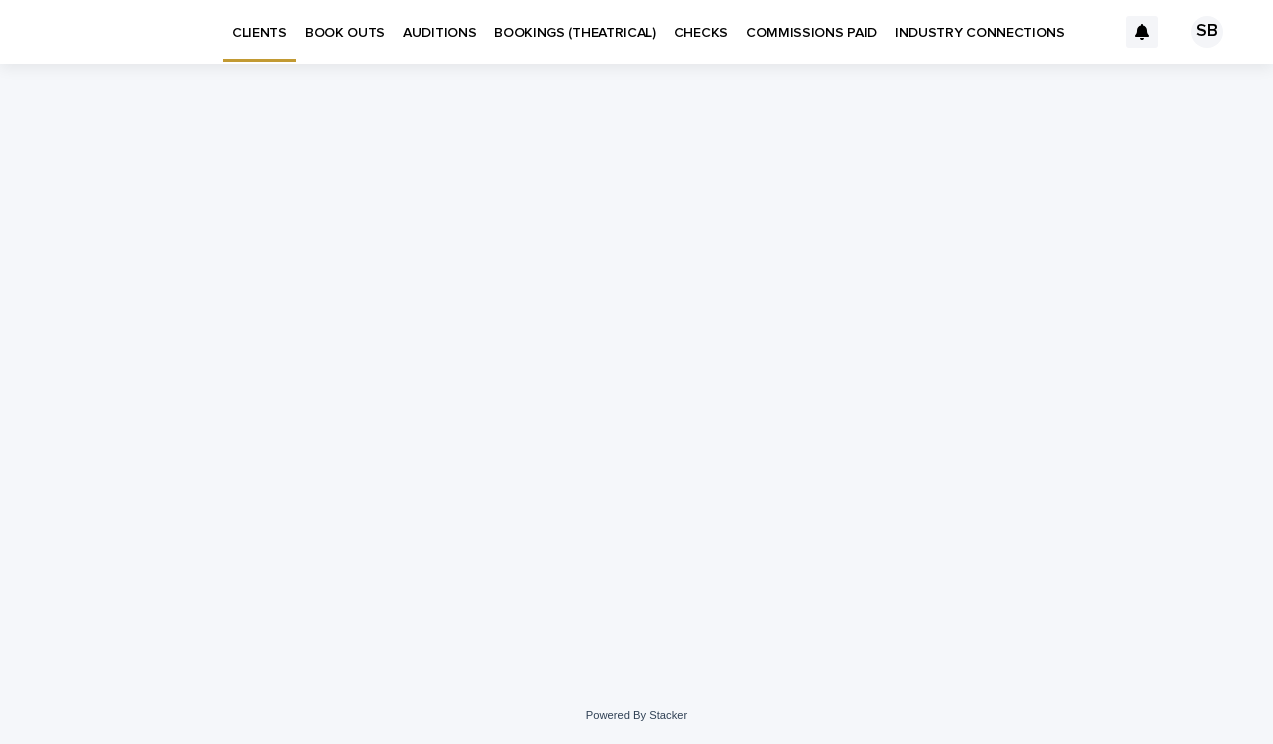 scroll, scrollTop: 0, scrollLeft: 0, axis: both 